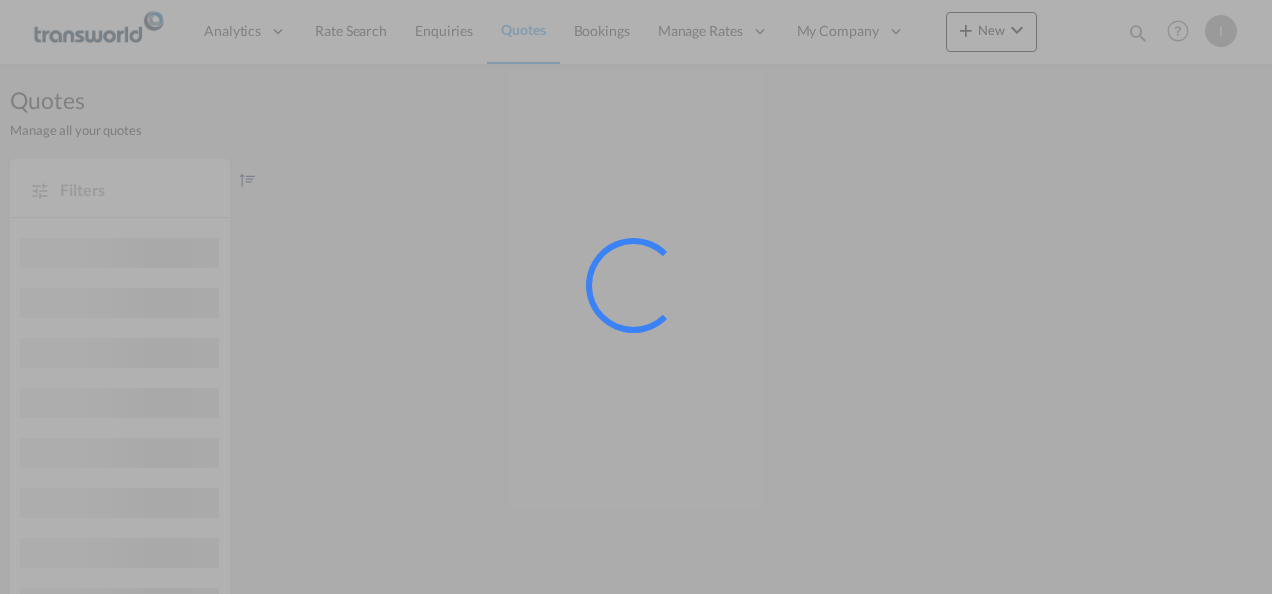 scroll, scrollTop: 0, scrollLeft: 0, axis: both 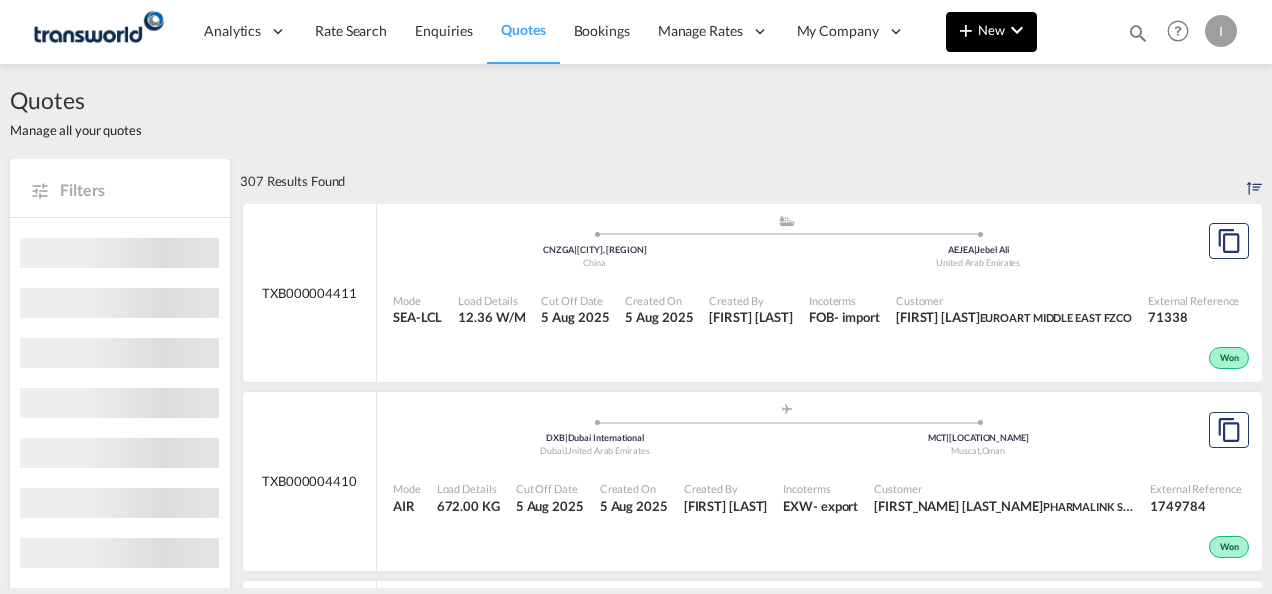 click on "New" at bounding box center (991, 30) 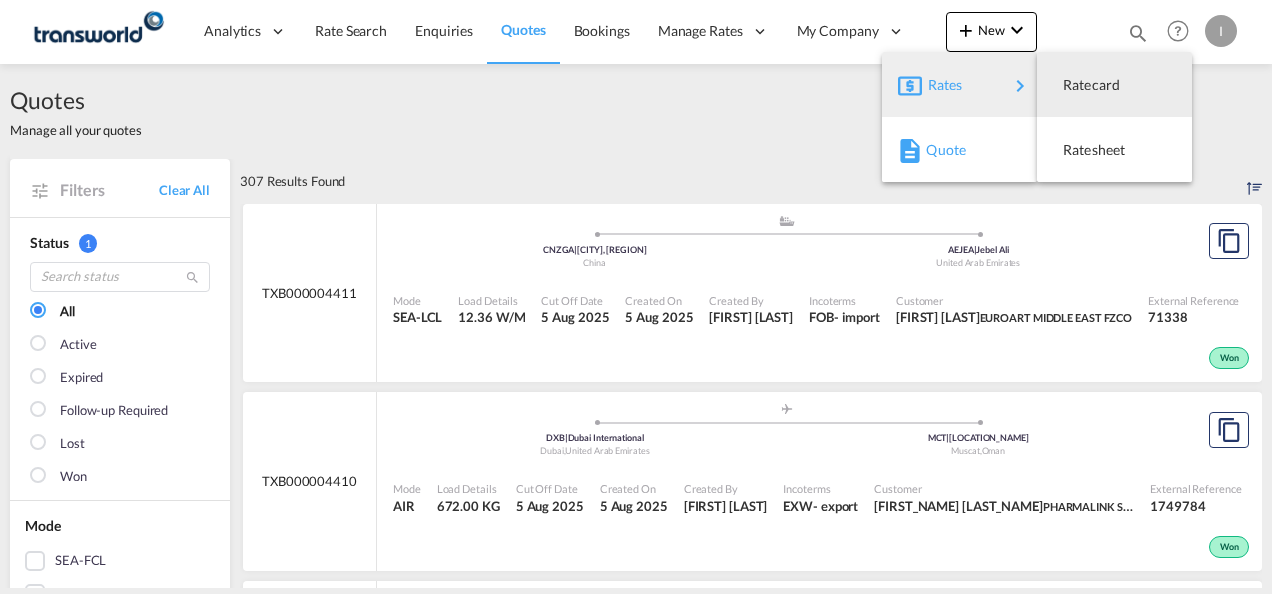 click on "Quote" at bounding box center (937, 150) 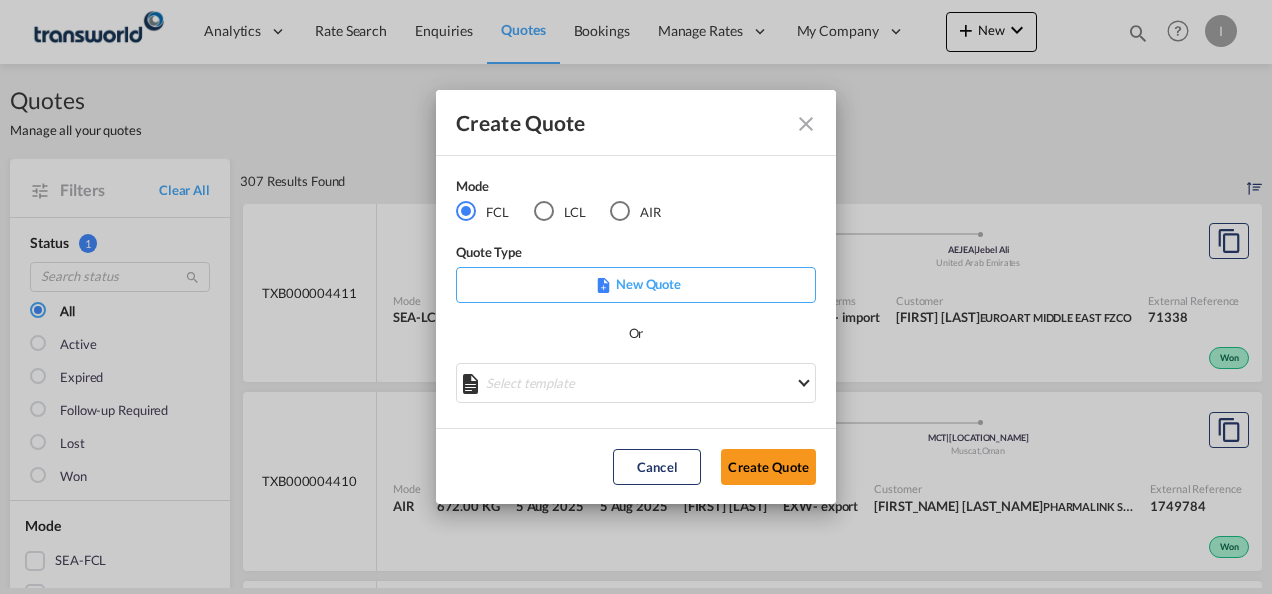 click at bounding box center [620, 211] 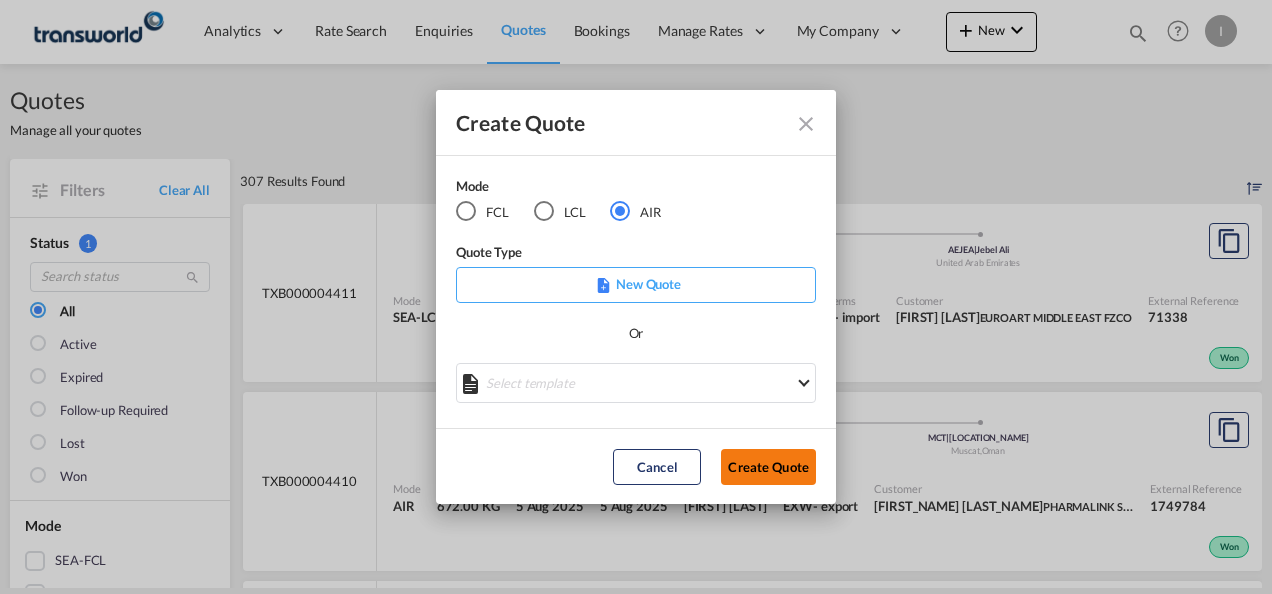 click on "Create Quote" 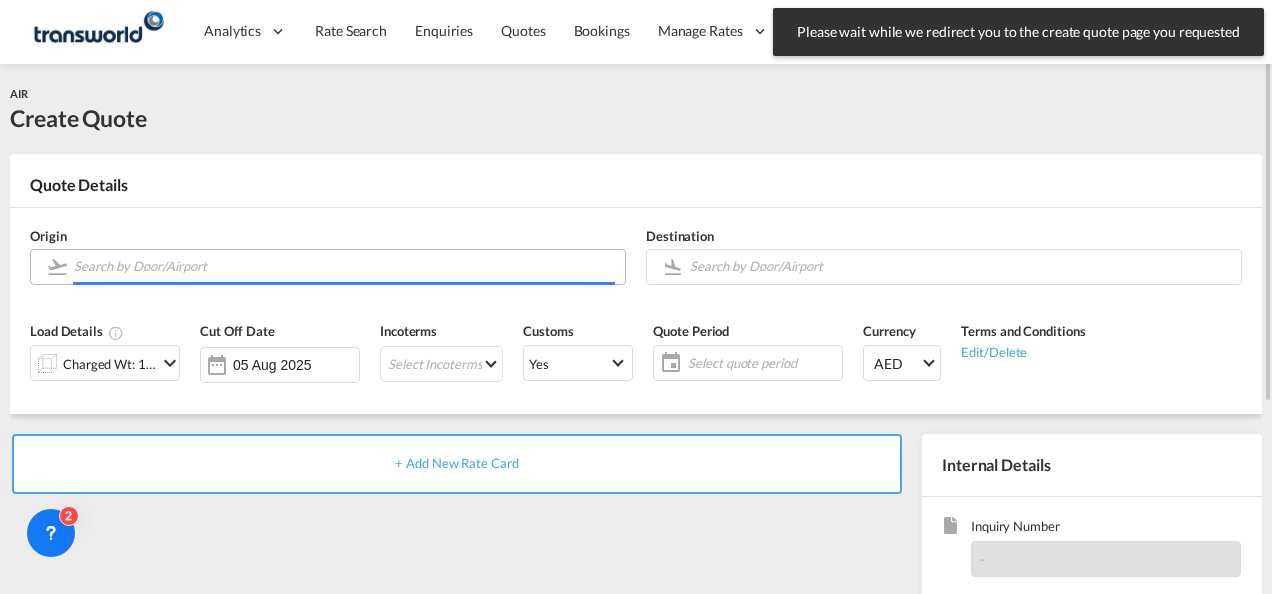 click at bounding box center [344, 266] 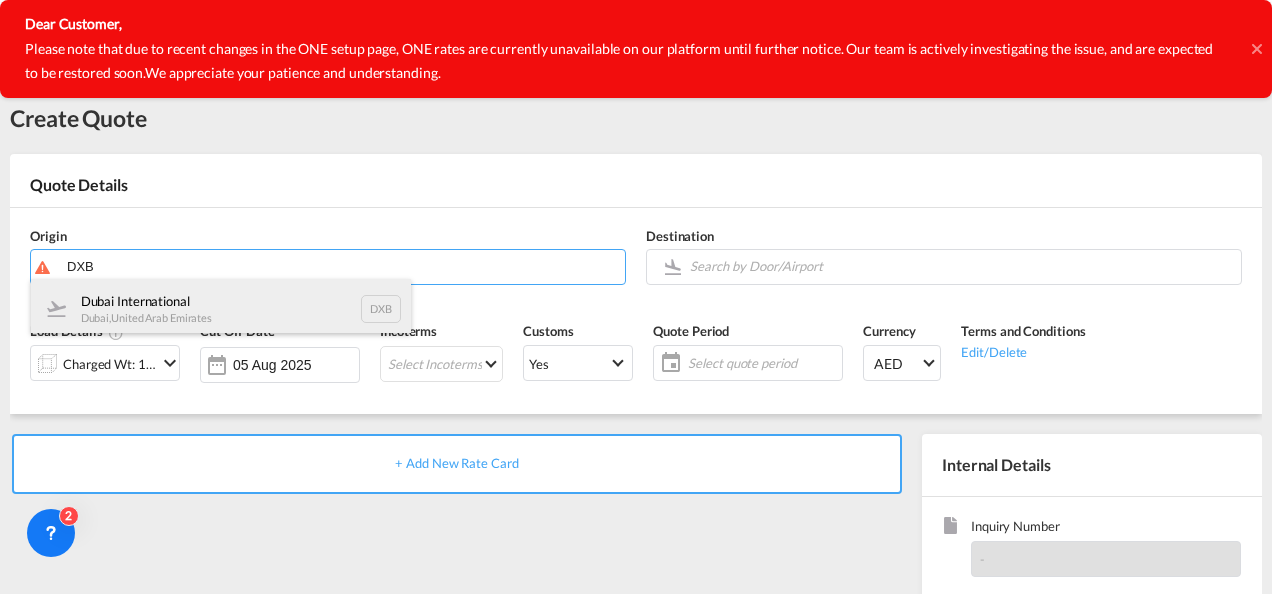 click on "[CITY] International [CITY] ,  [COUNTRY]
[AIRPORT_CODE]" at bounding box center [221, 309] 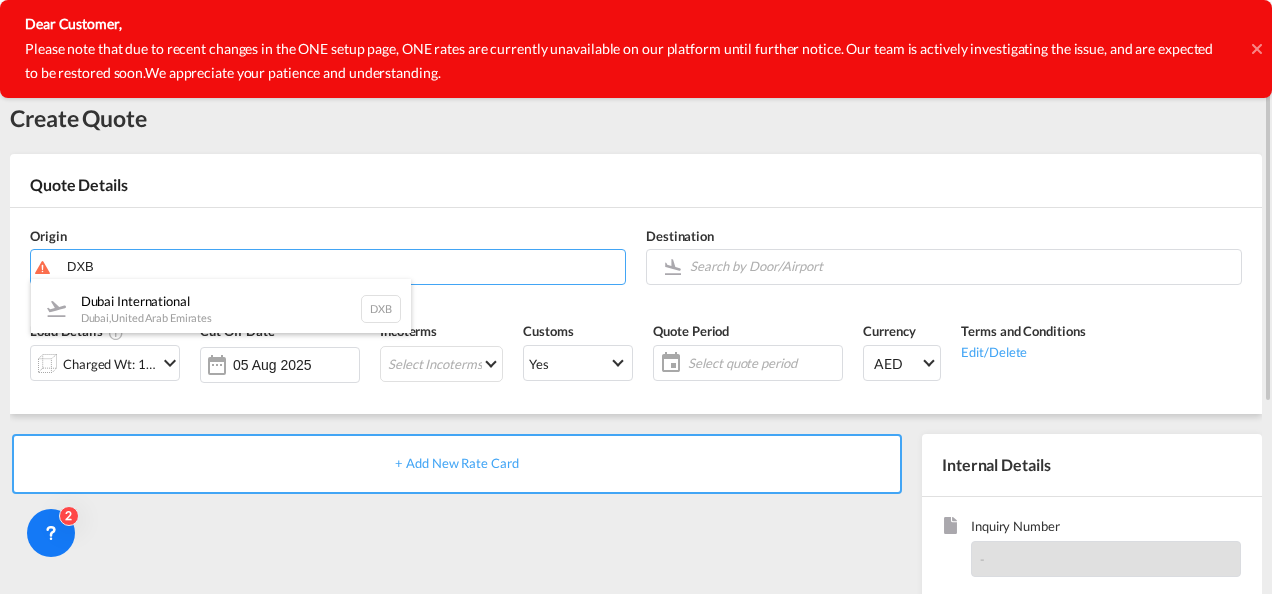 type on "[CITY], [CITY], [PLACE]" 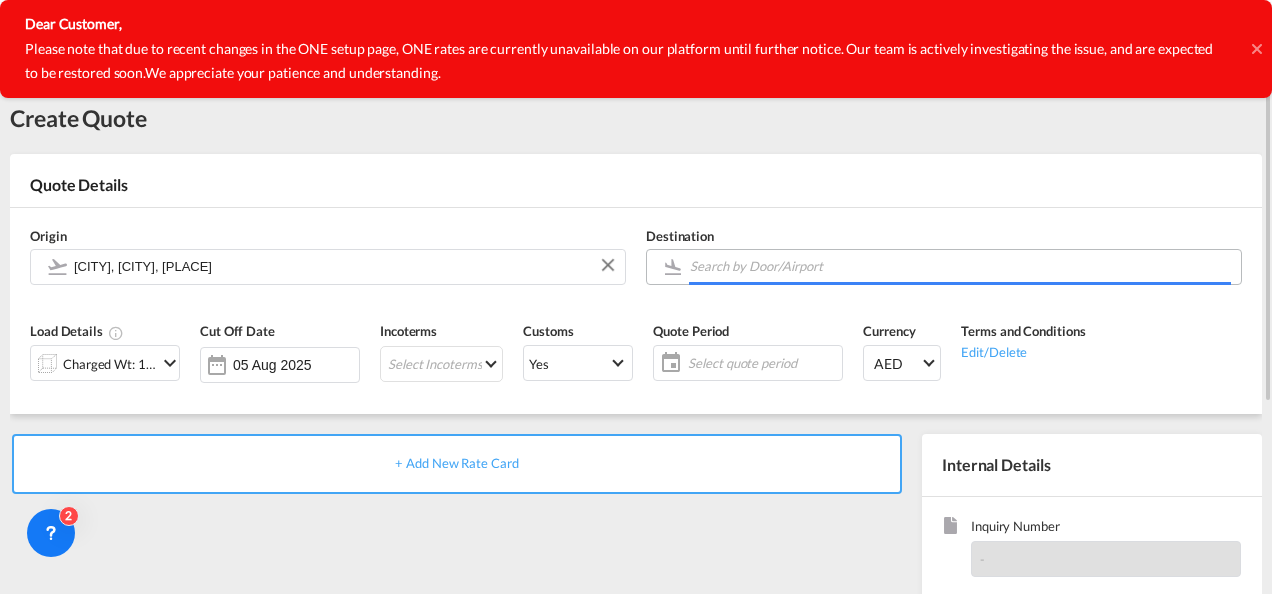 click at bounding box center [960, 266] 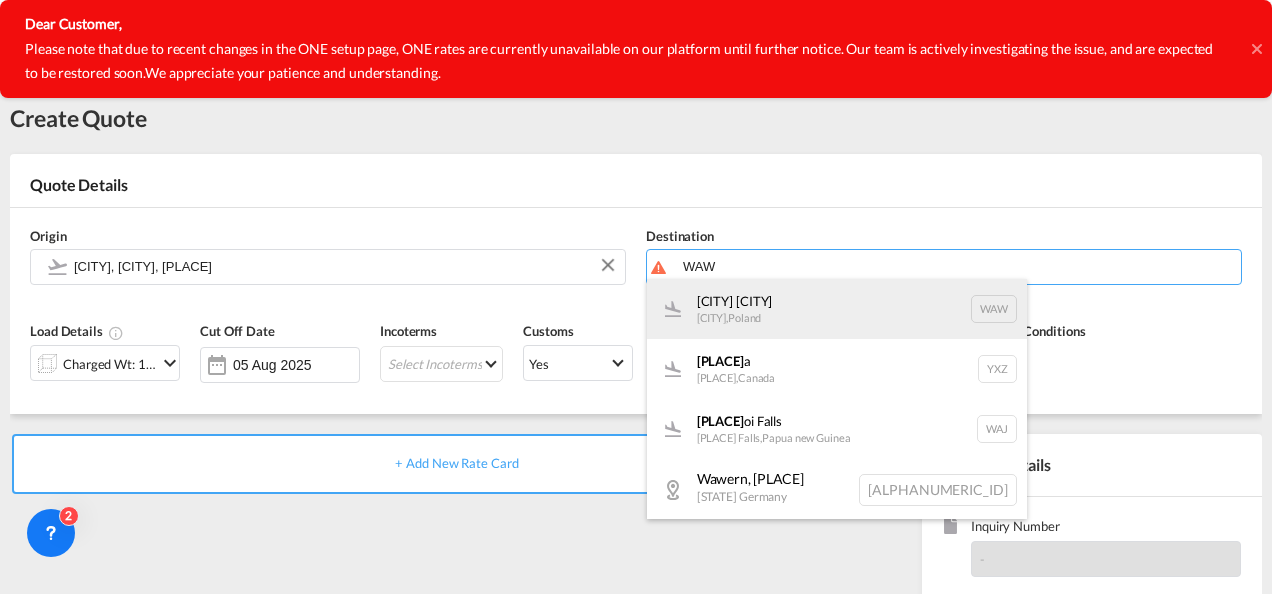 click on "[CITY]
[CITY] ,  [COUNTRY]
WAW" at bounding box center [837, 309] 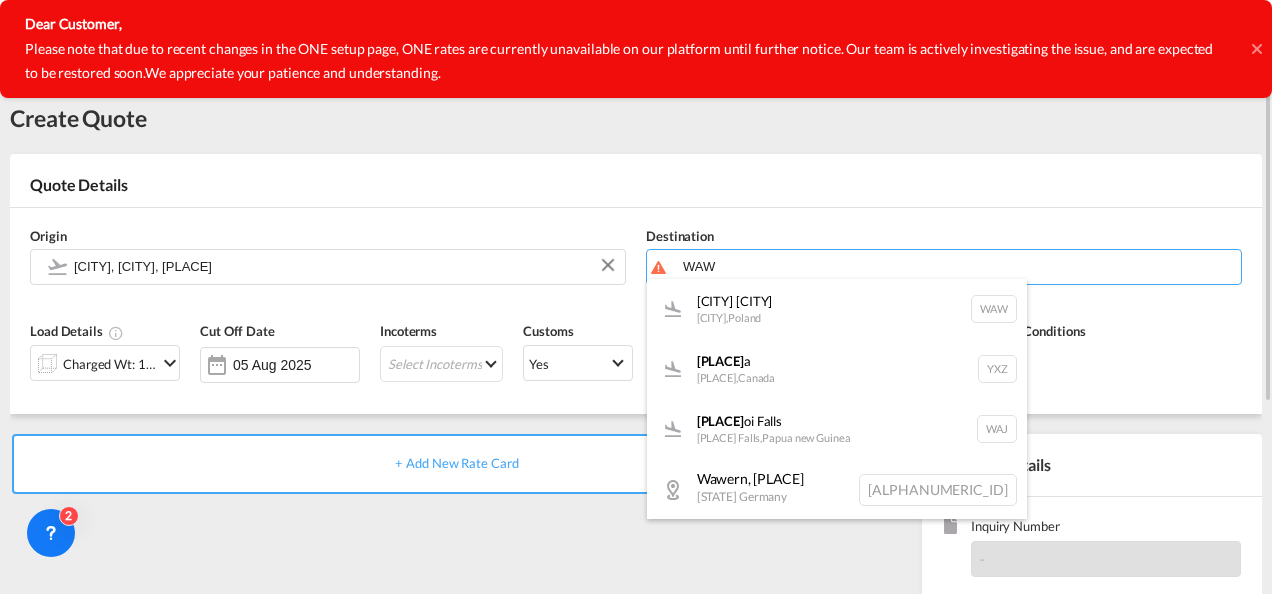type on "[CITY] [CITY], [PLACE]" 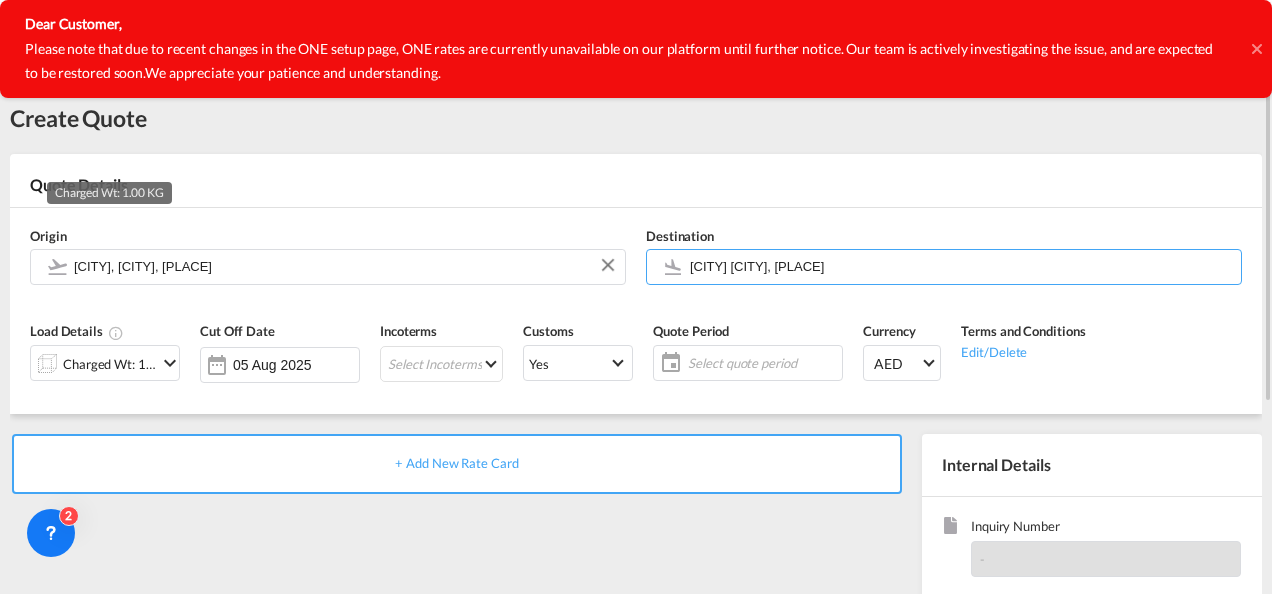 click on "Charged Wt: 1.00 KG" at bounding box center (110, 364) 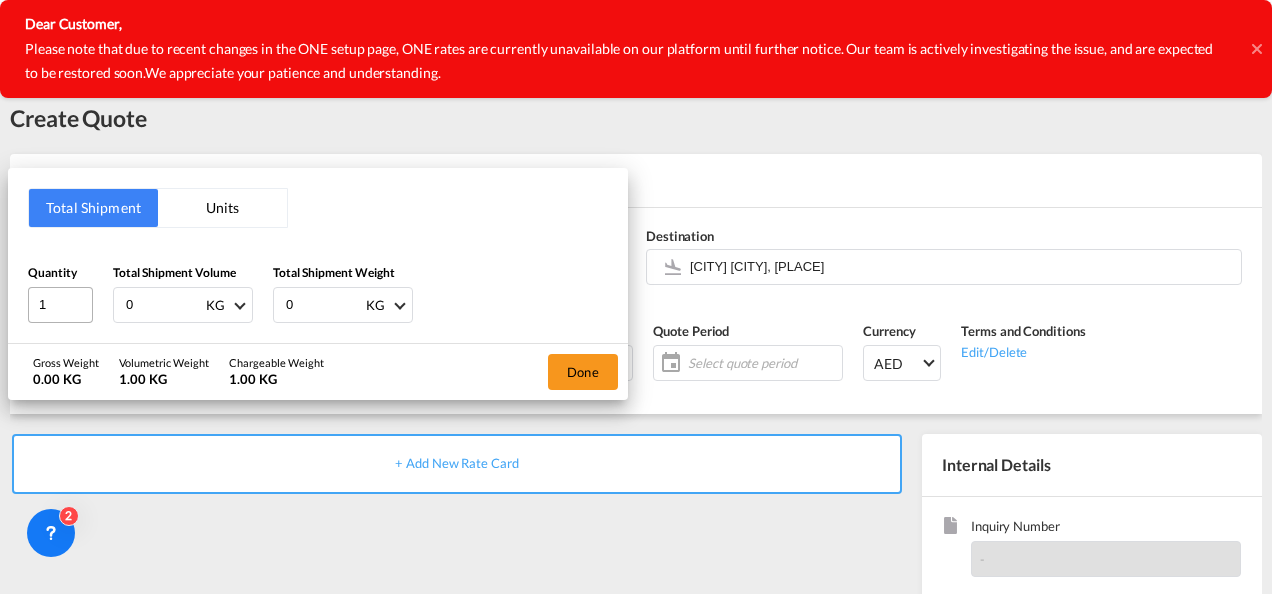 drag, startPoint x: 148, startPoint y: 302, endPoint x: 83, endPoint y: 310, distance: 65.490456 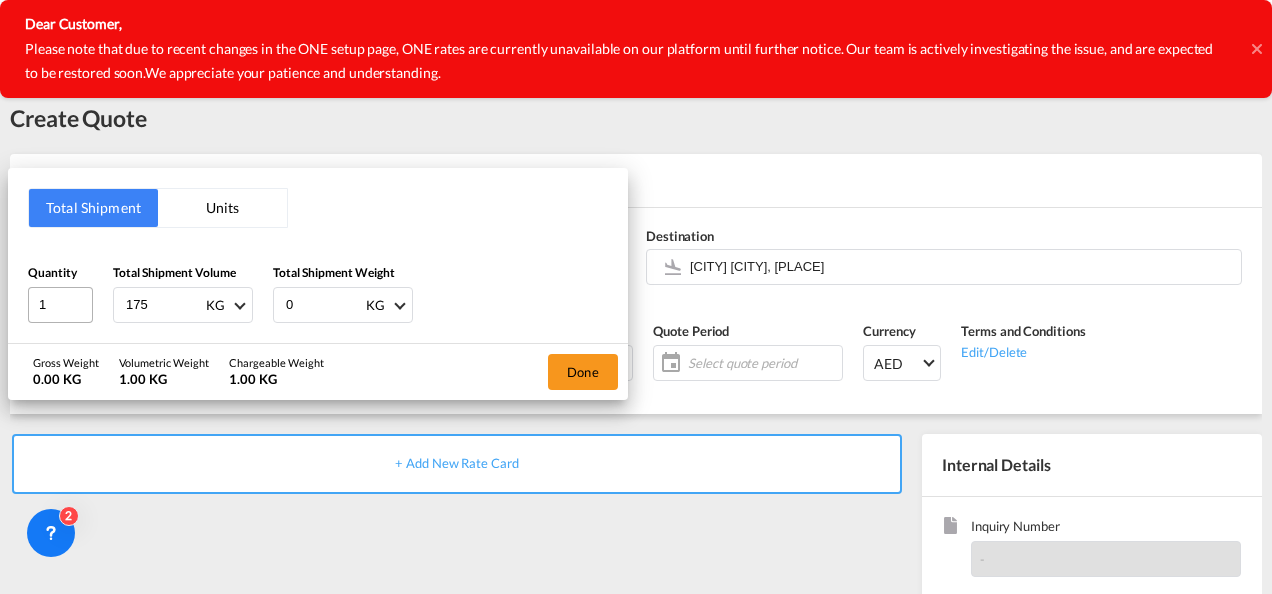 type on "175" 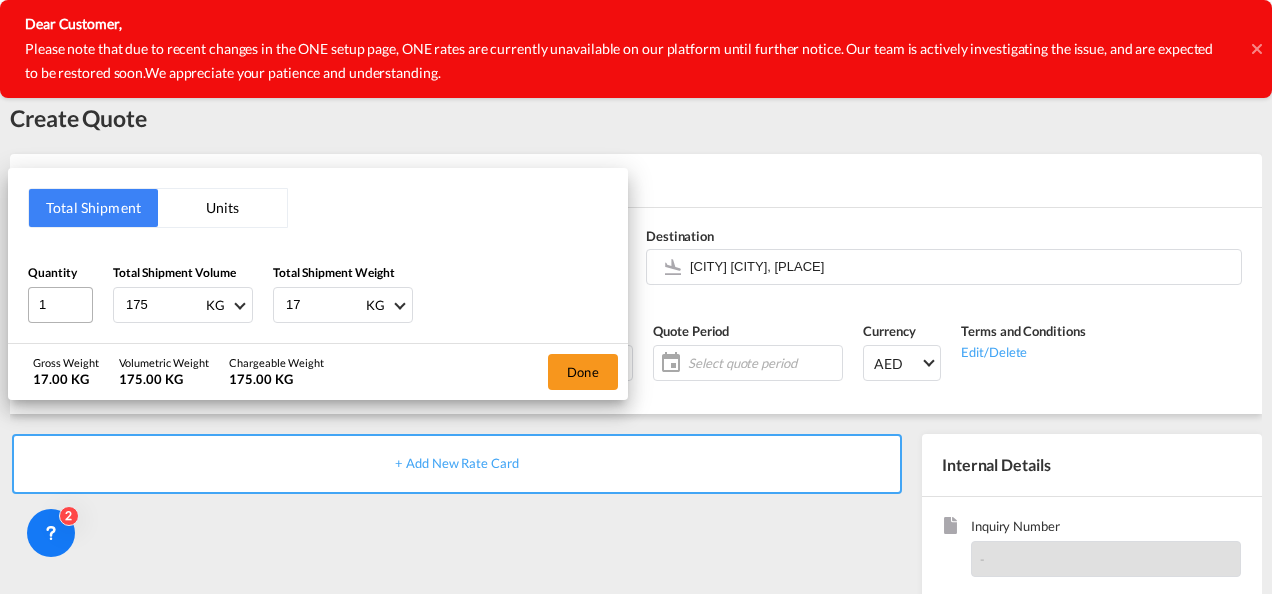 type on "175" 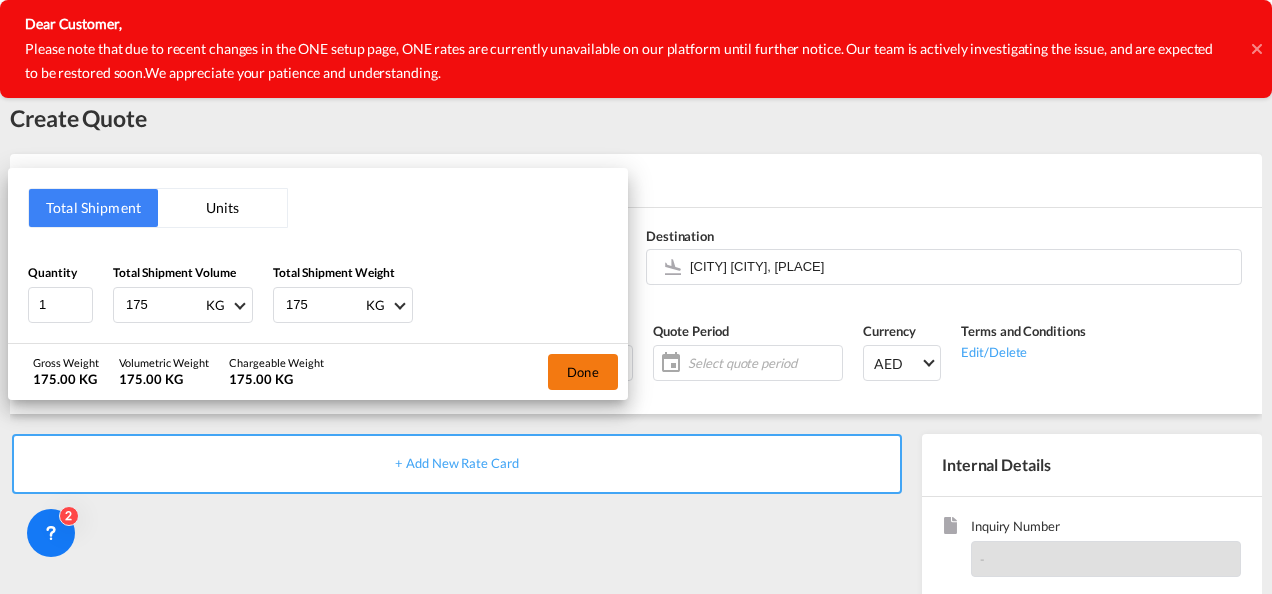 click on "Done" at bounding box center (583, 372) 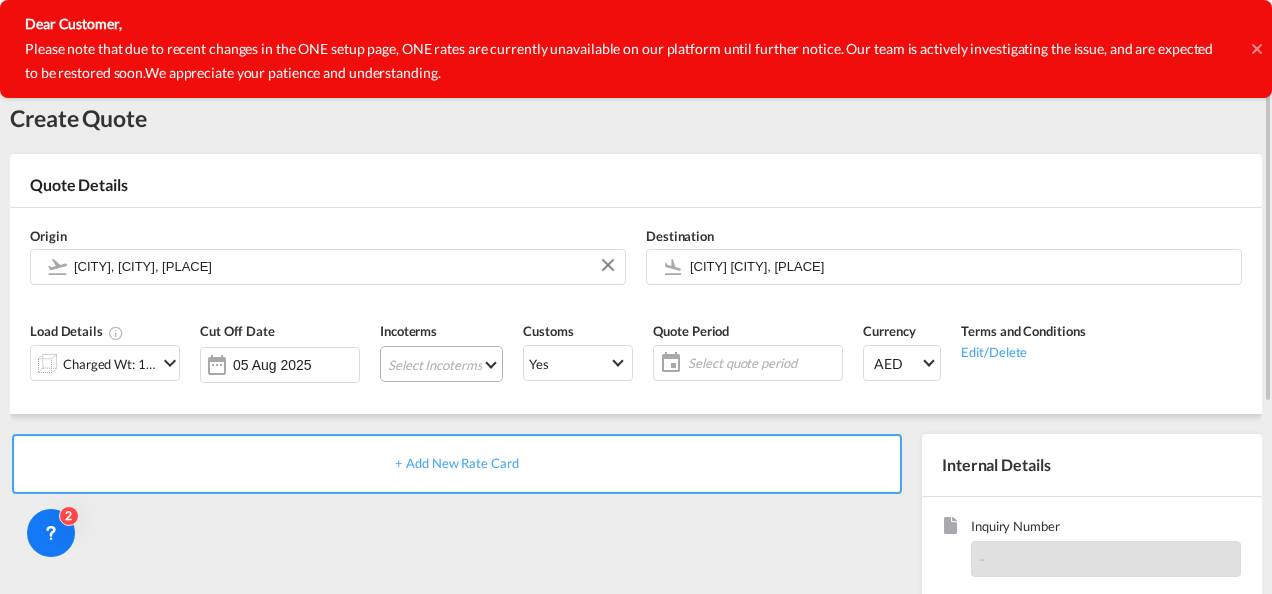 click on "Select Incoterms
FAS - import
Free Alongside Ship FOB - export
Free on Board CFR - export
Cost and Freight DDP - export
Delivery Duty Paid EXW - export
Ex Works CIF - import
Cost,Insurance and Freight FOB - import
Free on Board DPU - export
Delivery at Place Unloaded CPT - export
Carrier Paid to DPU - import
Delivery at Place Unloaded DAP - import
Delivered at Place EXW - import
Ex Works DAP - export
Delivered at Place CIP - export
Carriage and Insurance Paid to FCA - export
Free Carrier CFR - import
Cost and Freight FCA - import
Free Carrier CIF - export
Cost,Insurance and Freight FAS - export
Free Alongside Ship CIP - import
Carriage and Insurance Paid to CPT - import
Carrier Paid to" at bounding box center [441, 364] 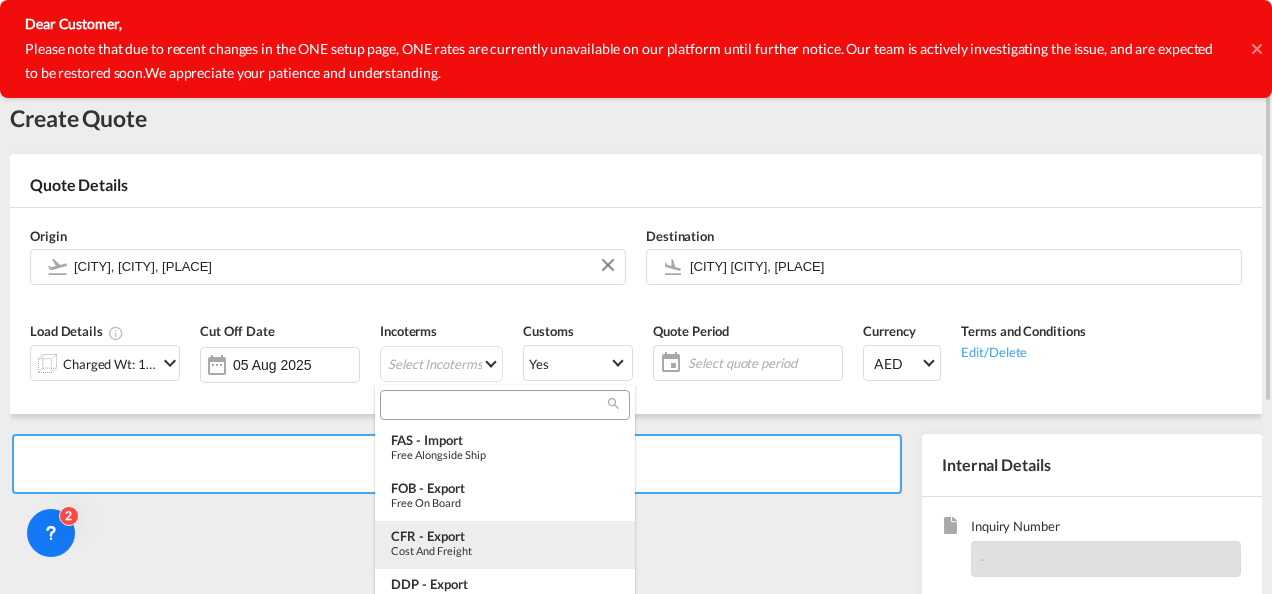 click on "CFR - export" at bounding box center [505, 536] 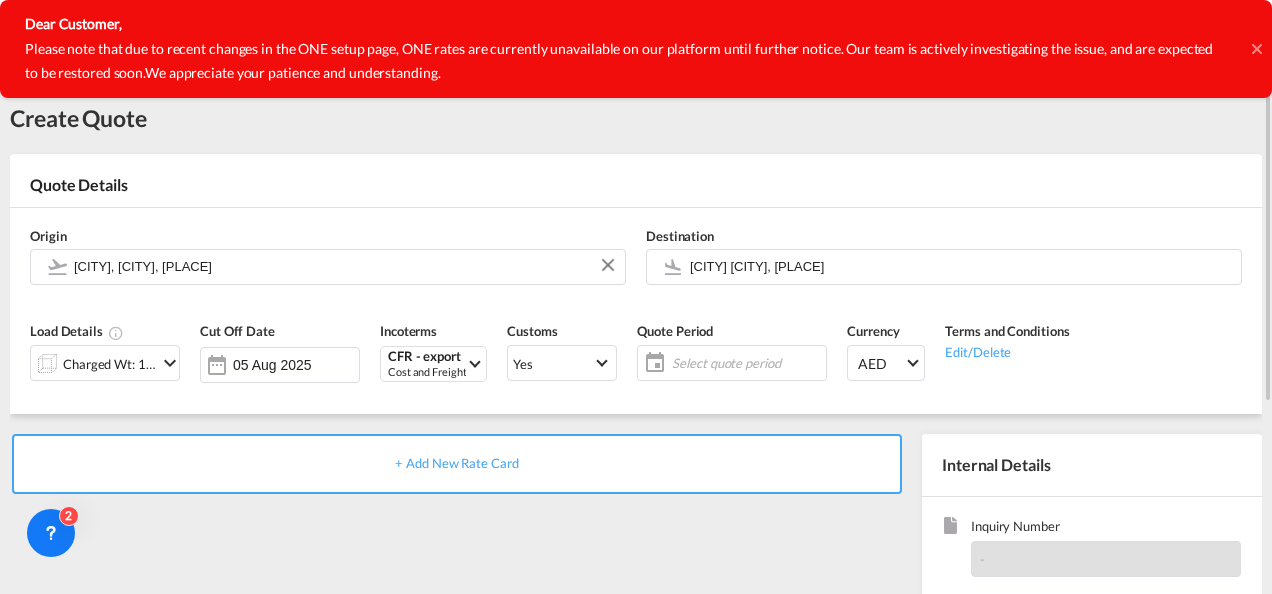 click on "Select quote period" 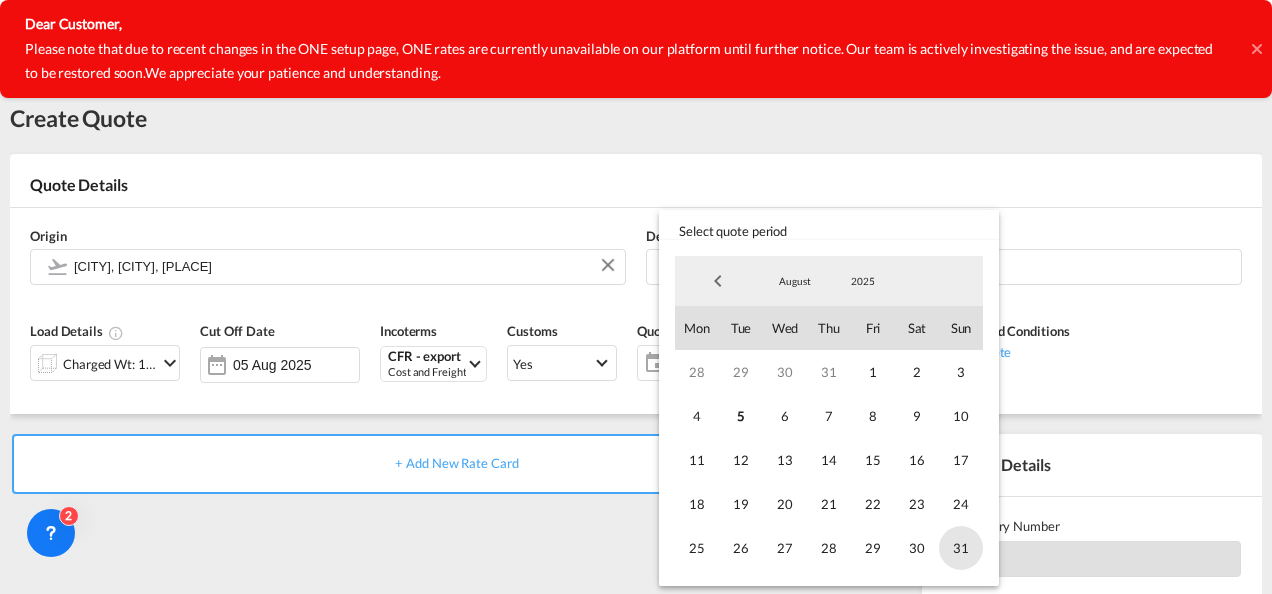 click on "31" at bounding box center [961, 548] 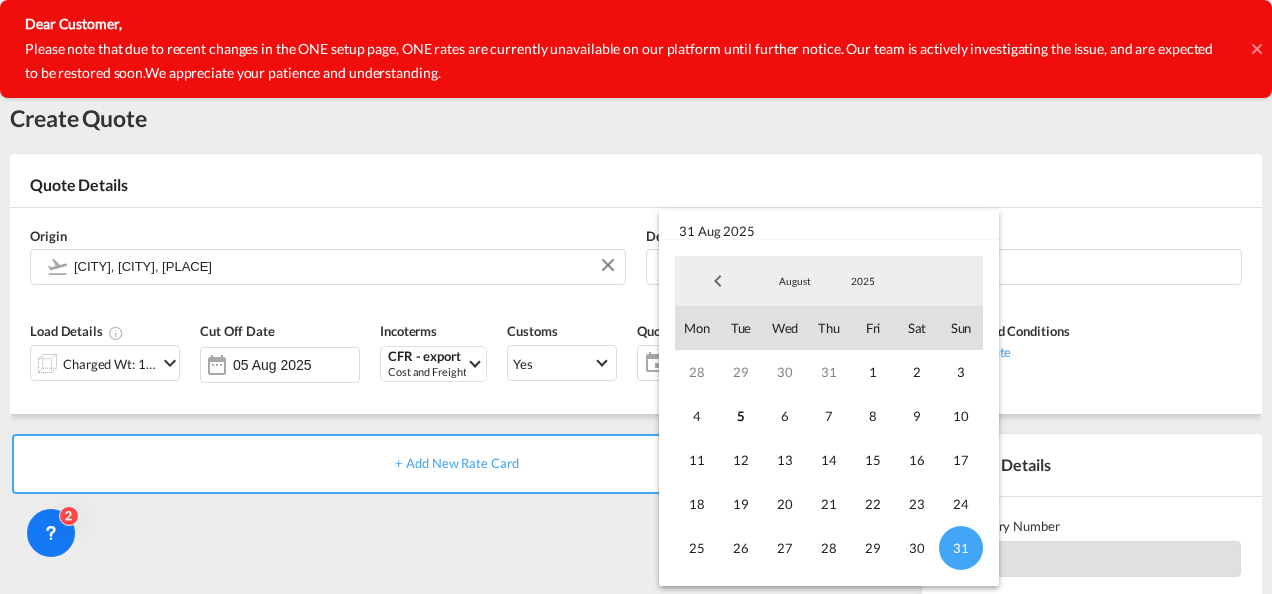 click at bounding box center [636, 297] 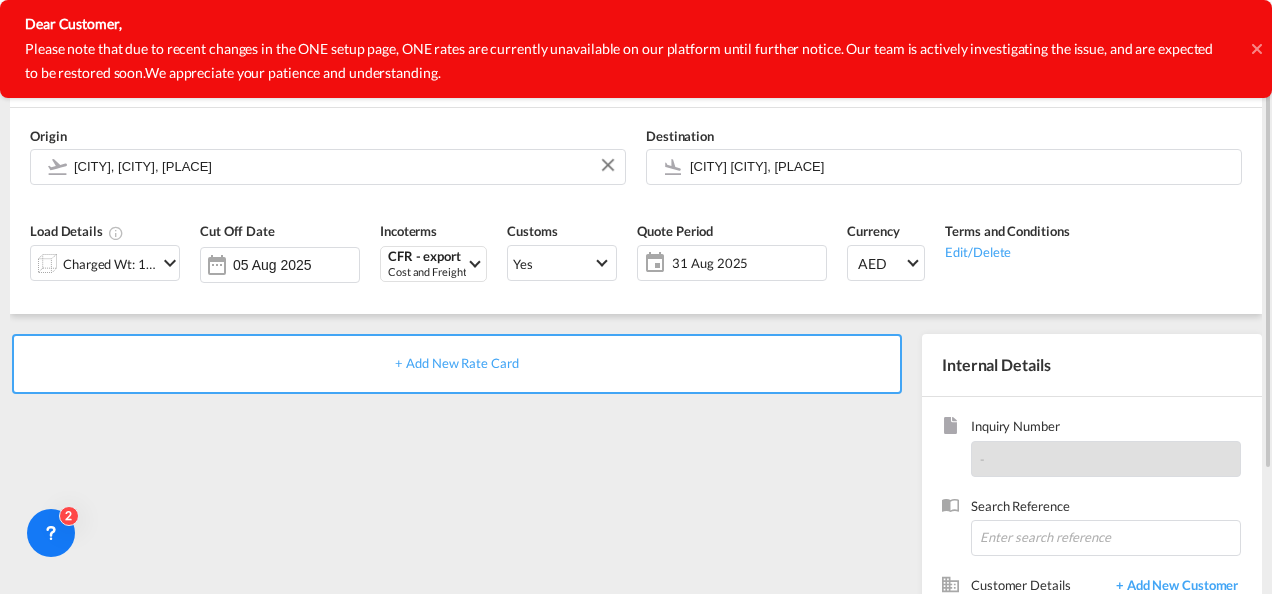 scroll, scrollTop: 200, scrollLeft: 0, axis: vertical 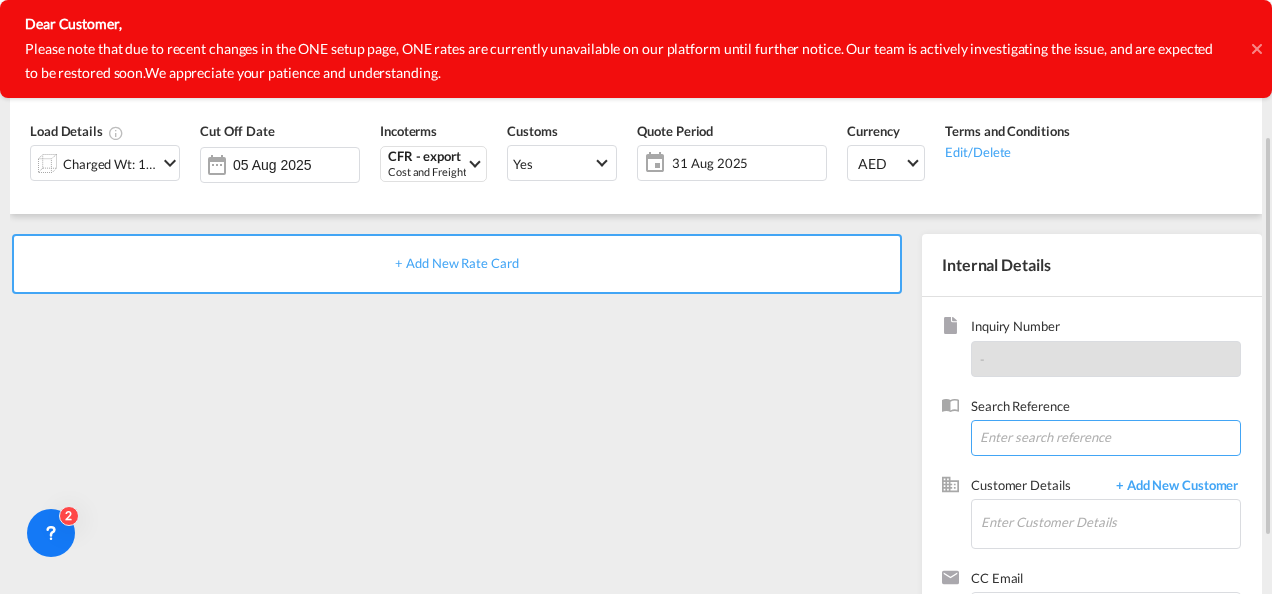 click at bounding box center (1106, 438) 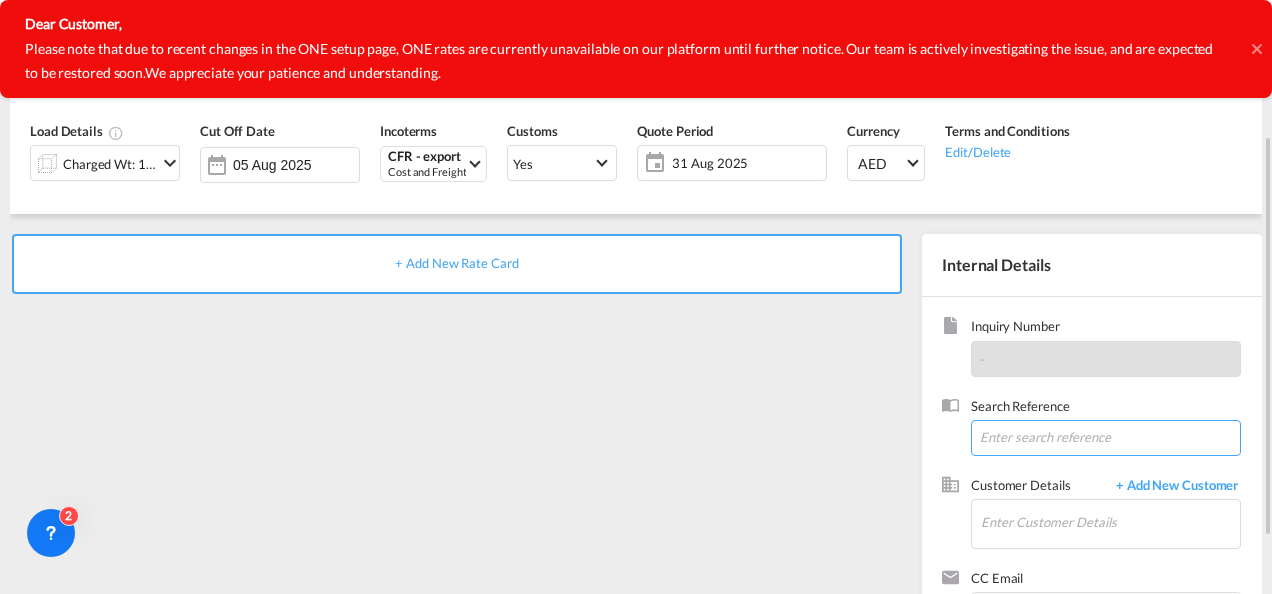 paste on "From	Subject	Received	Size	Categories	 [FIRST] [LAST]	FW: Xbox RMA 29 units	[TIME]	2 MB" 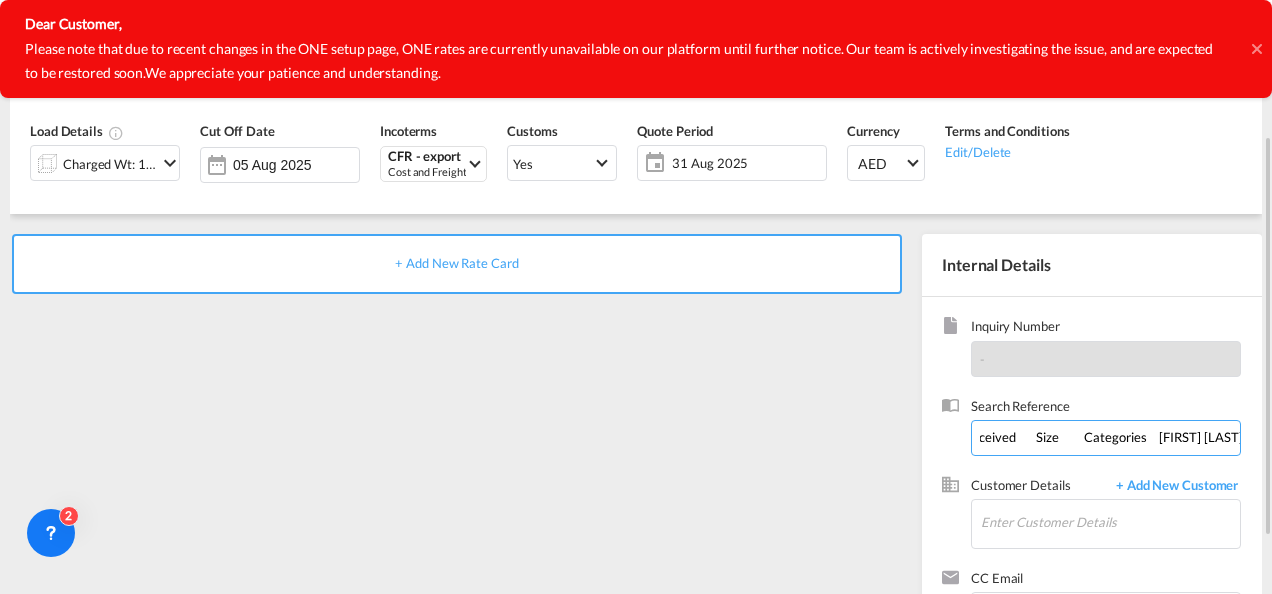 scroll, scrollTop: 0, scrollLeft: 0, axis: both 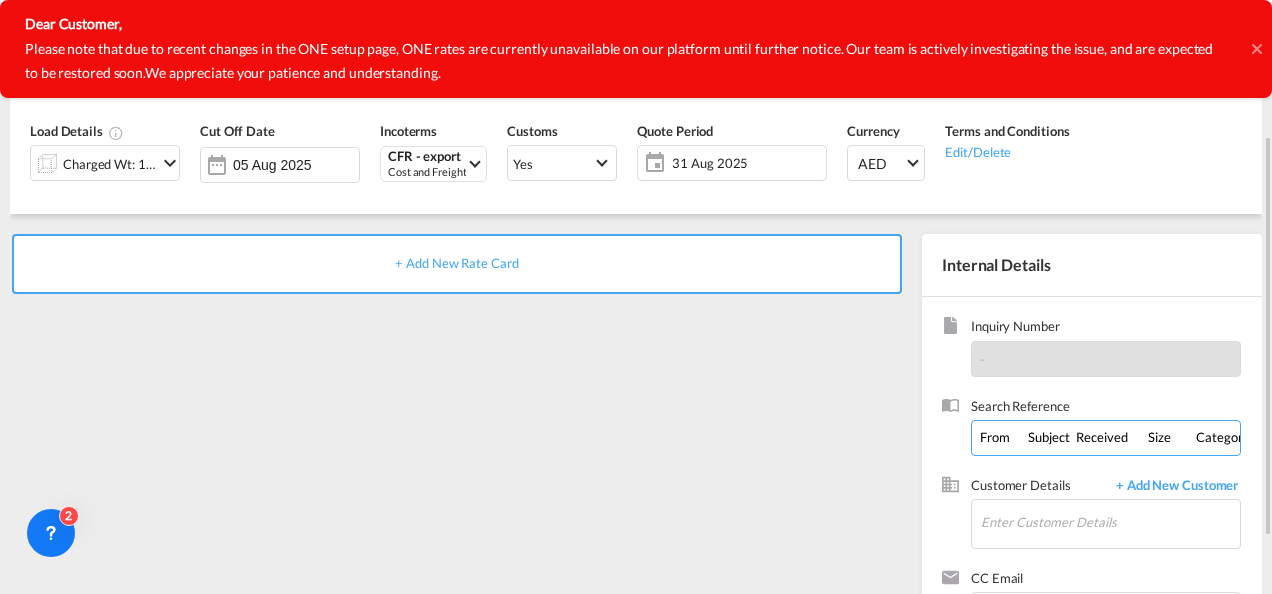 drag, startPoint x: 1227, startPoint y: 435, endPoint x: 960, endPoint y: 443, distance: 267.1198 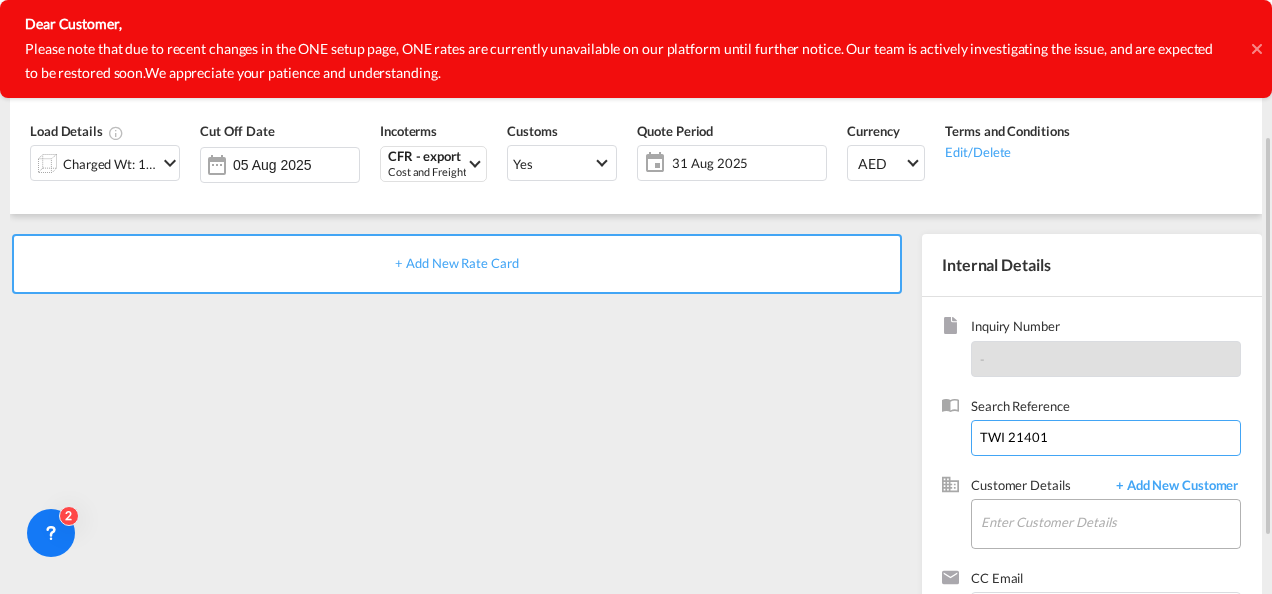 type on "TWI 21401" 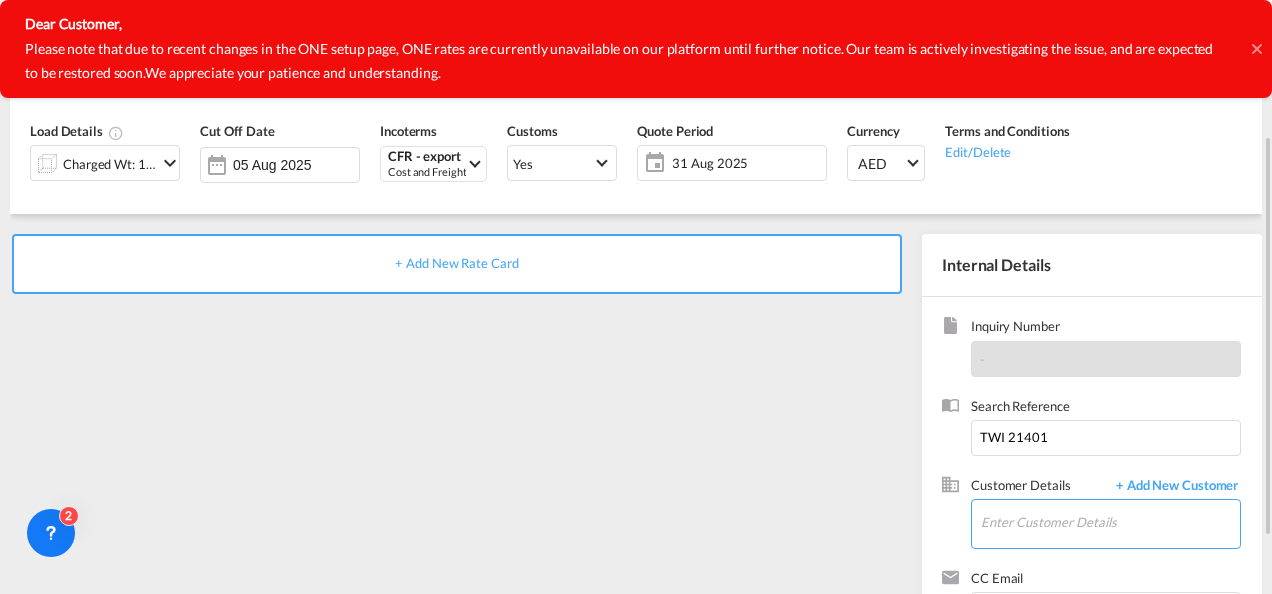 click on "Enter Customer Details" at bounding box center (1110, 522) 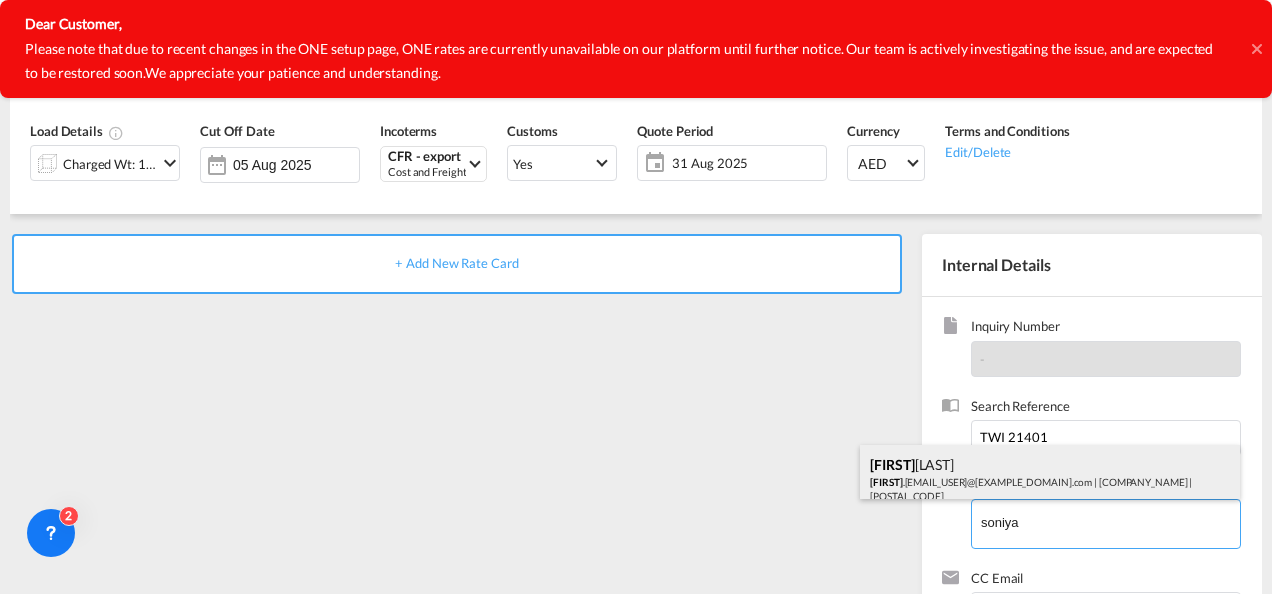 click on "[FIRST_NAME] [LAST_NAME] [FIRST_NAME] .[EMAIL_USER]@[EXAMPLE_DOMAIN].com    |    [COMPANY_NAME]
|      [NUMBER]" at bounding box center [1050, 479] 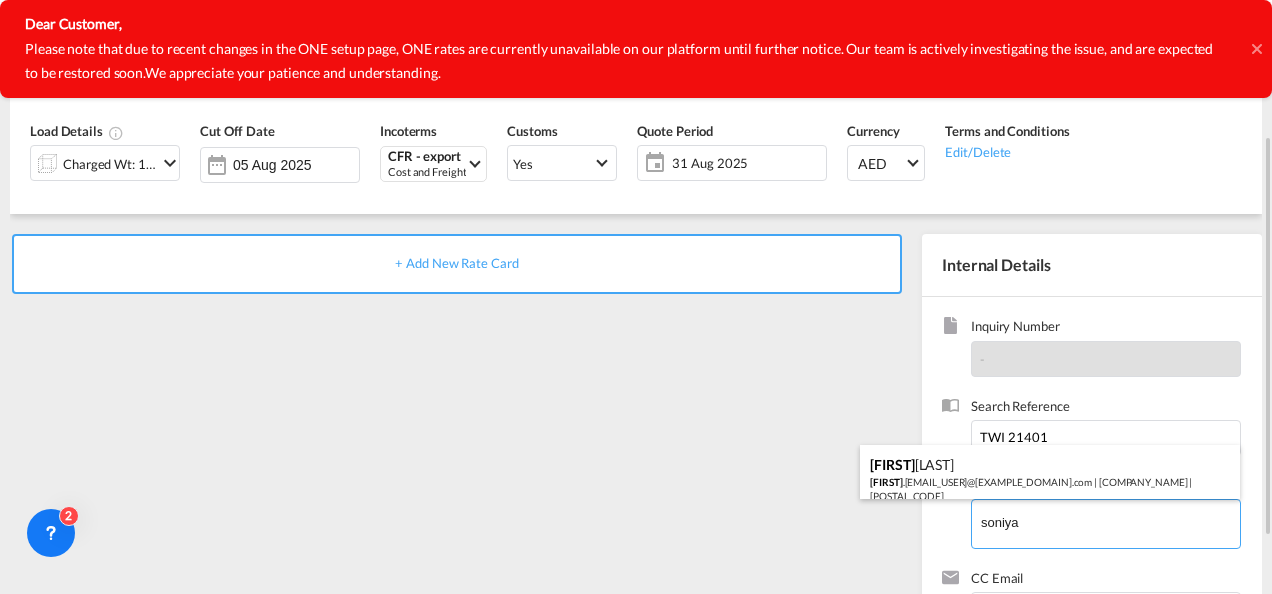 type on "[COMPANY_NAME], [FIRST] [LAST], [EMAIL]" 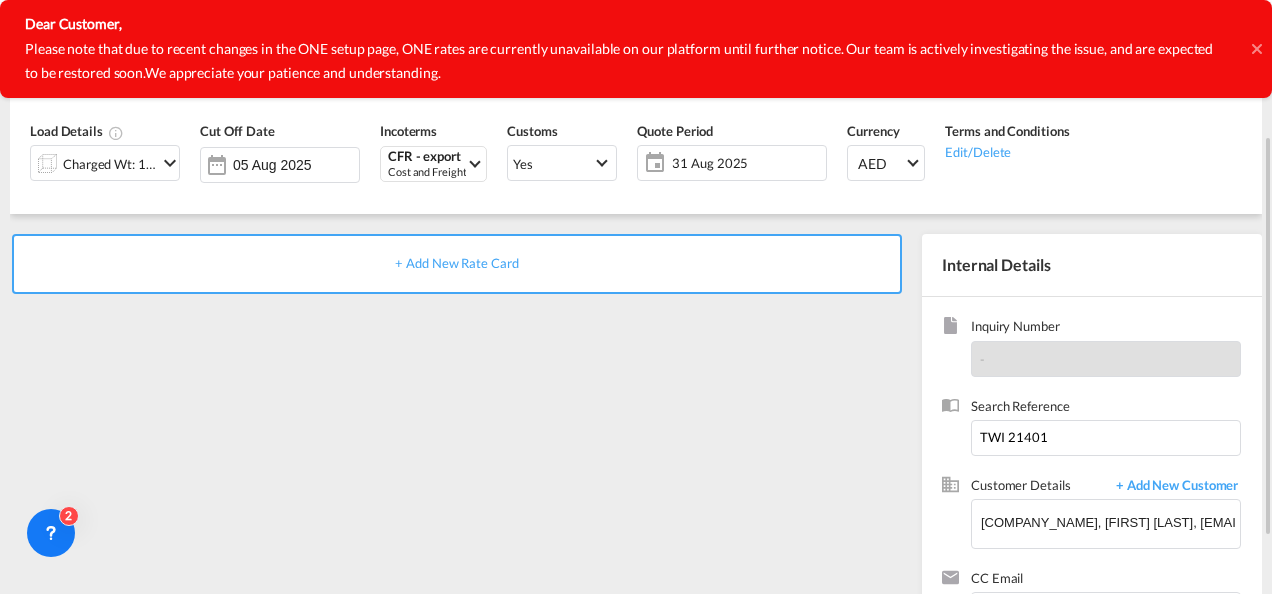 click on "+ Add New Rate Card" at bounding box center [456, 263] 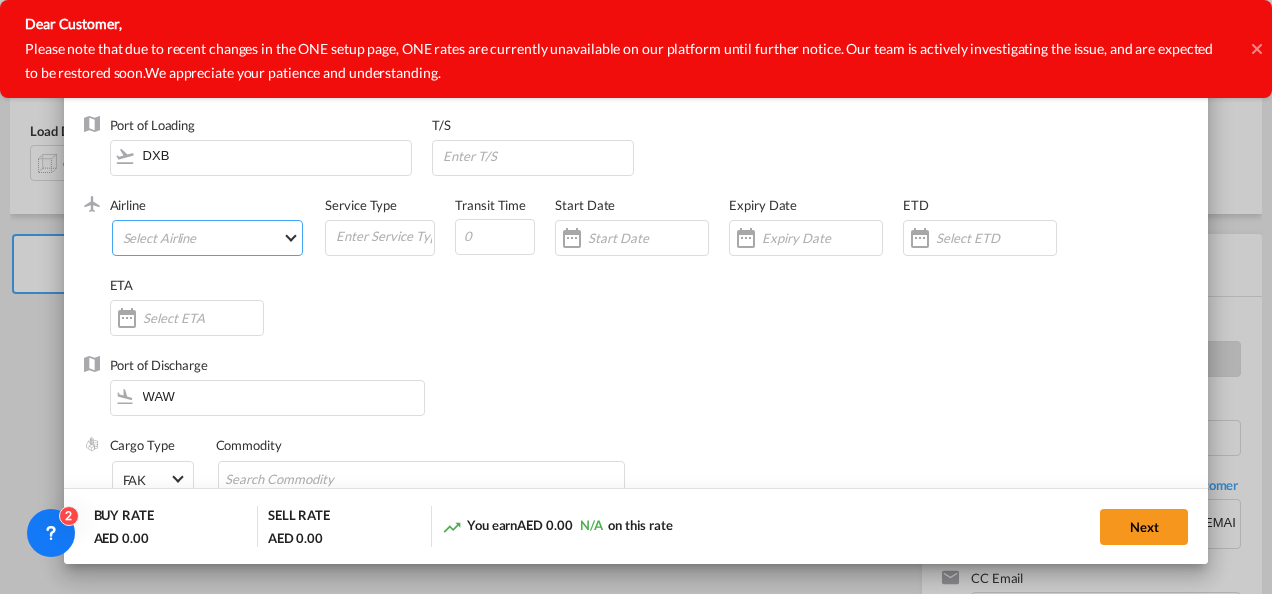 click on "Select Airline
AIR EXPRESS S.A. (1166- / -)
CMA CGM Air Cargo (1140-2C / -)
DDWL Logistics (1138-AU / -)
Fast Logistics (1150-AE / -)
NFS Airfreight (1137-NL / -)
PROAIR (1135-DE / -)
Transportdeal WW (1141-SE / -)
21 Air LLC (964-2I*-681-US / 681)
40-Mile Air, Ltd. (145-Q5* / -)
8165343 Canada Inc. dba Air Canada Rouge (164-RV / -)
9 Air Co Ltd (793-AQ-902-CN / 902)
9G Rail Limited (1101-9G* / -)
A.P.G. Distribution System (847-A1 / -)
AB AVIATION (821-Y6 / -)
ABC Aerolineas S.A. de C.V. (935-4O*-837-MX / 837)
ABSA  -  Aerolinhas Brasileiras S.A dba LATAM Cargo Brasil (95-M3-549-BR / 549)
ABX Air, Inc. (32-GB-832-US / 832)
AccesRail and Partner Railways (772-9B* / -)
ACE Belgium Freighters S.A. (222-X7-744-BE / 744)
ACP fly (1147-PA / -)
ACT Havayollari A.S. (624-9T*-556-TR / 556)
Adria Airways (JP / -)
Advanced Air, LLC (1055-AN / -)
Aegean Airlines (575-A3-390-GR / 390)
Aeko Kula, LLC dba Aloha Air Cargo (427-KH-687-US / 687)
Aer Lingus Limited (369-EI-53-IE / 53)" at bounding box center (208, 238) 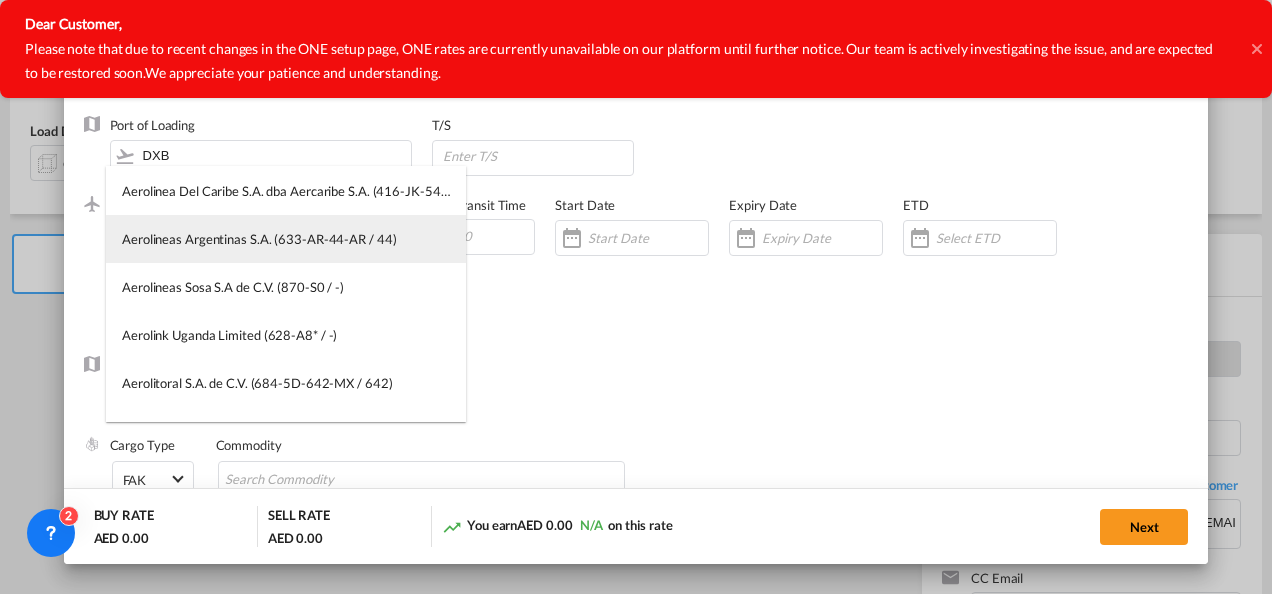 scroll, scrollTop: 2600, scrollLeft: 0, axis: vertical 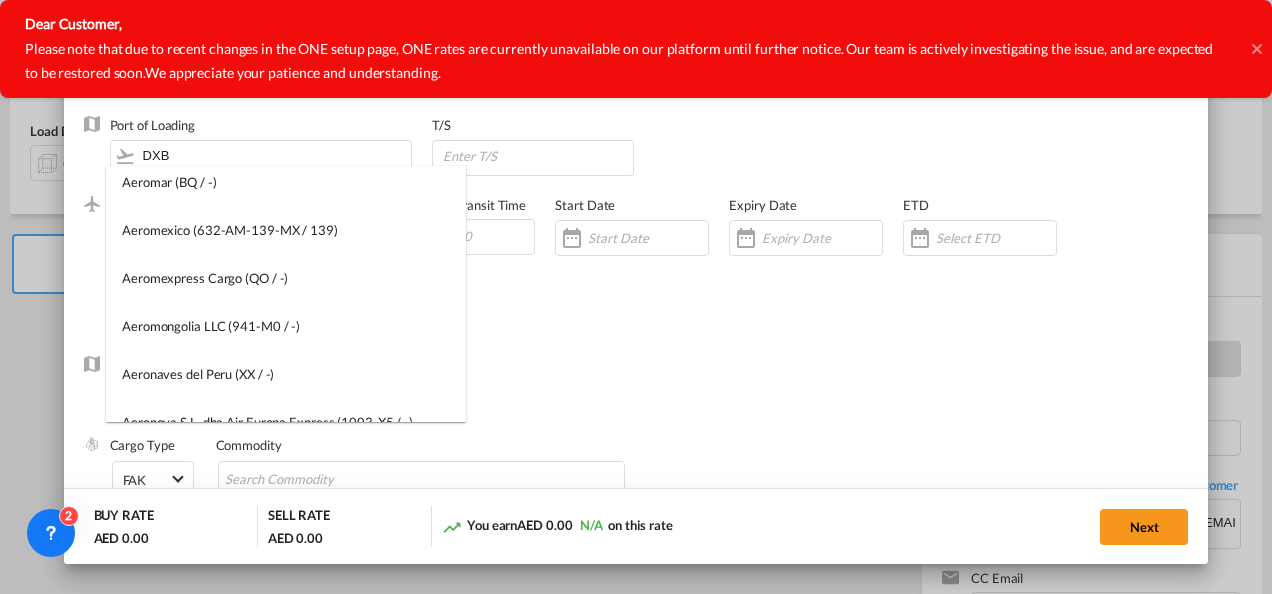 click at bounding box center [636, 297] 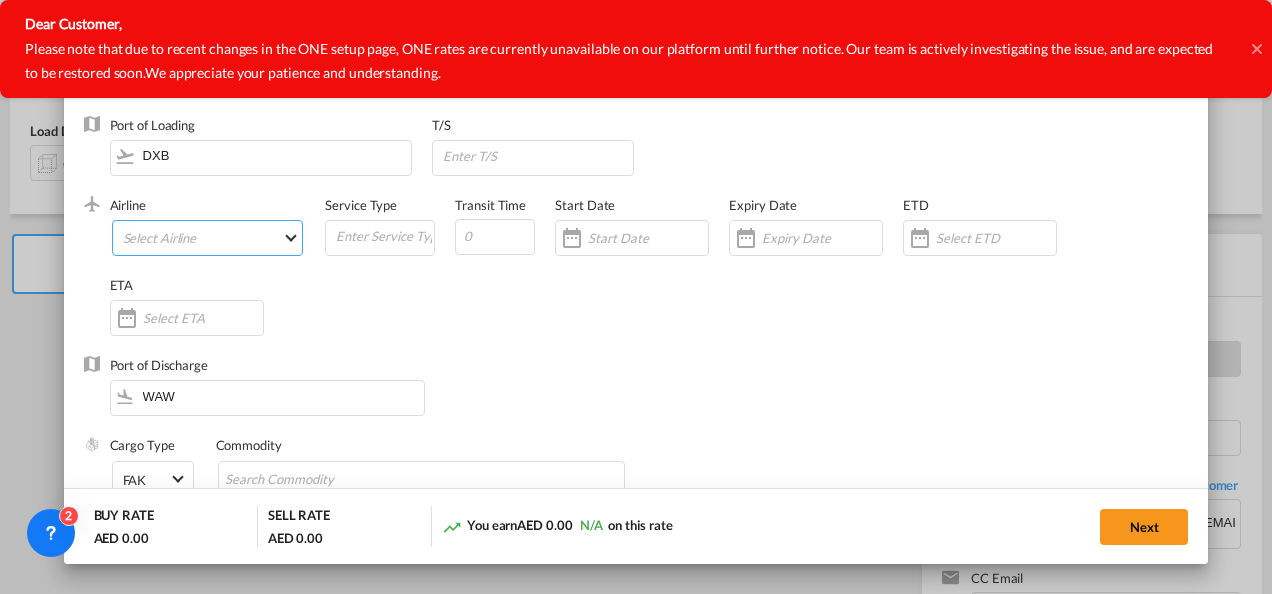click on "Select Airline" at bounding box center (208, 238) 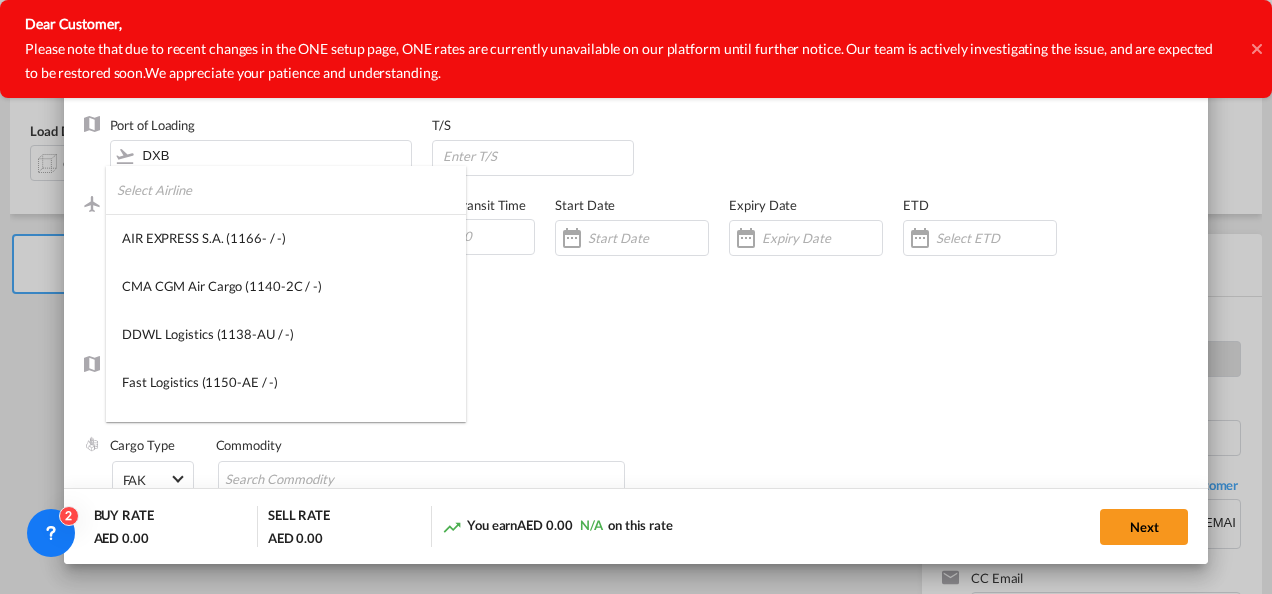 click at bounding box center (291, 190) 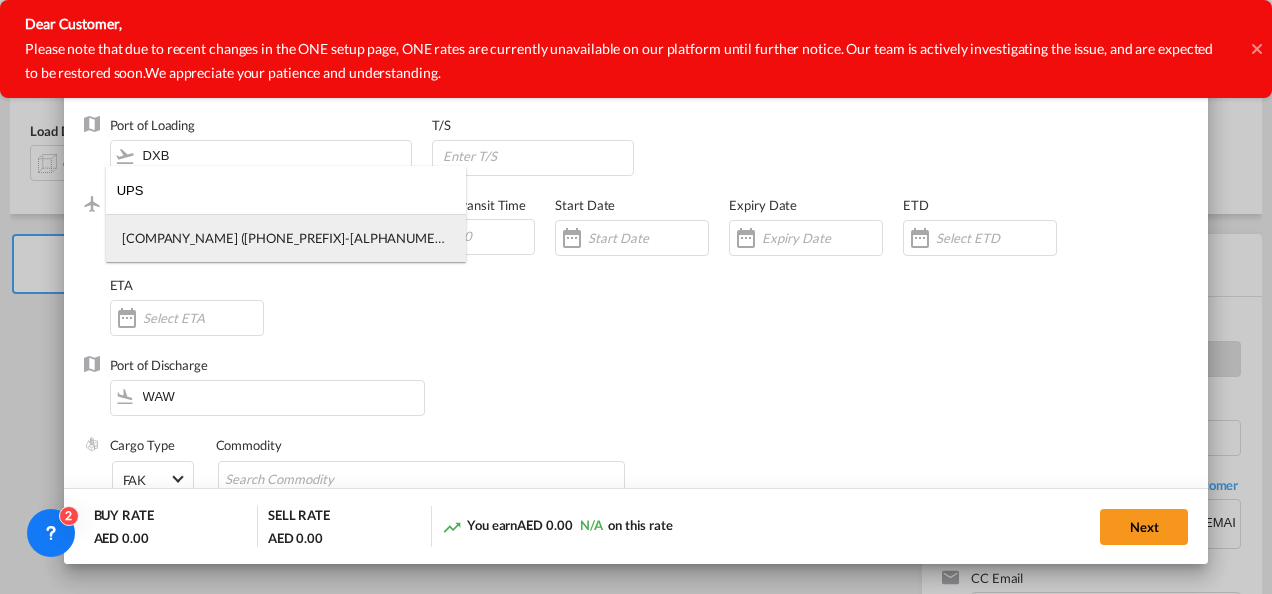 type on "UPS" 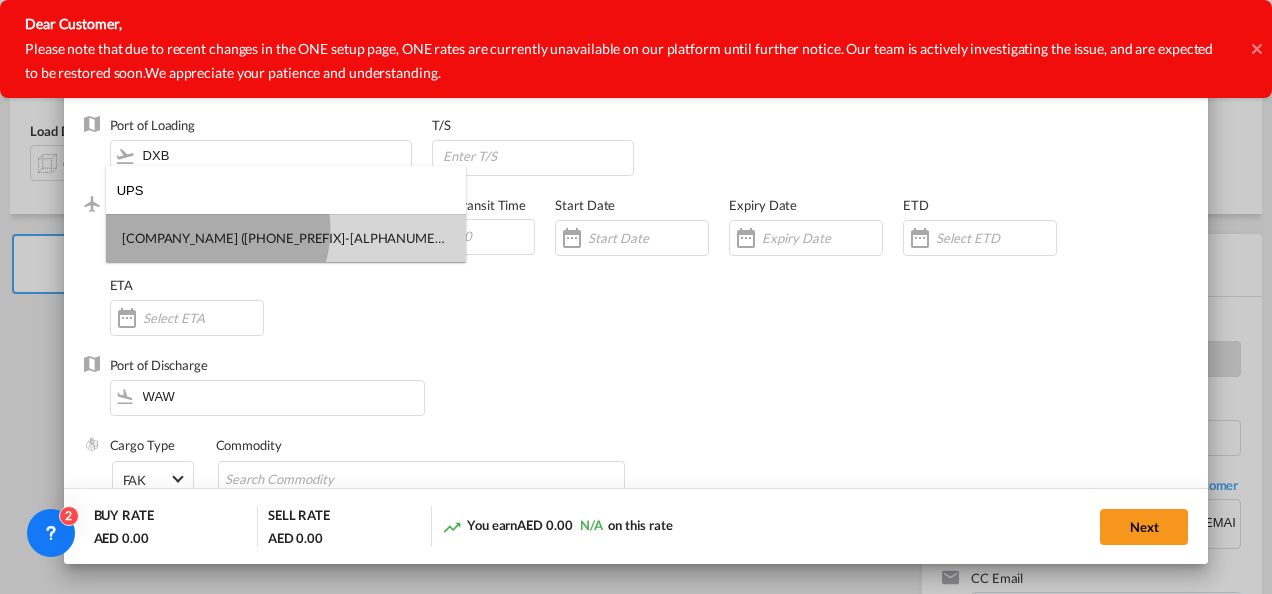 click on "[COMPANY_NAME] ([PHONE_PREFIX]-[ALPHANUMERIC_ID]-[ALPHANUMERIC_ID]-[ALPHANUMERIC_ID] / [ALPHANUMERIC_ID])" at bounding box center (286, 238) 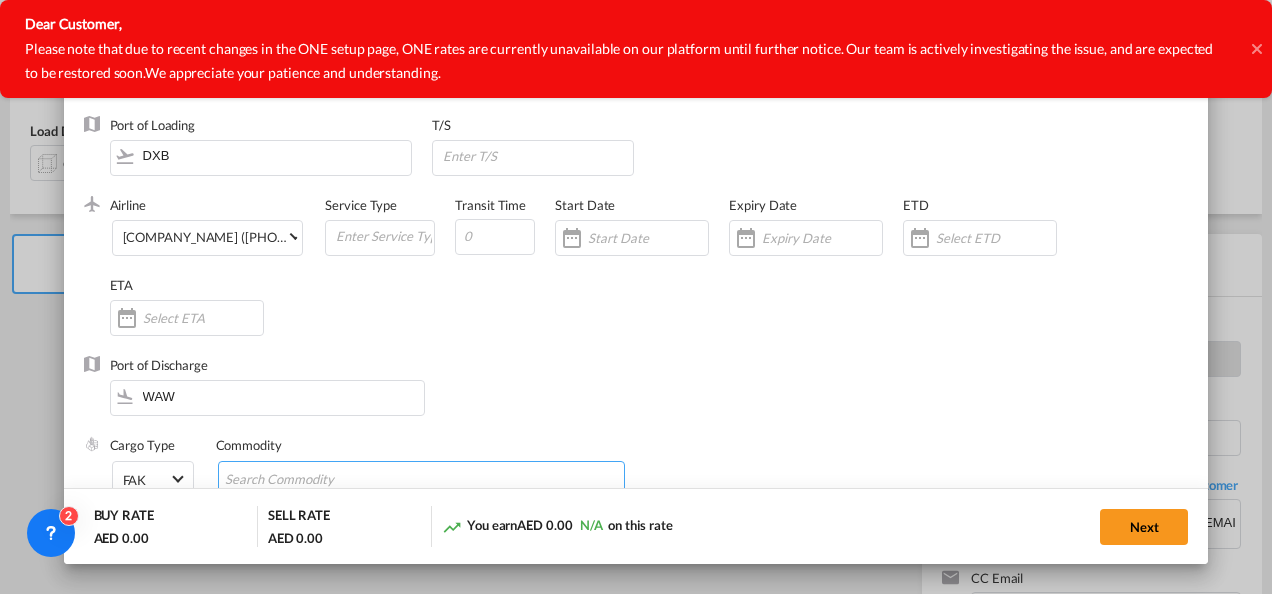 click at bounding box center (316, 480) 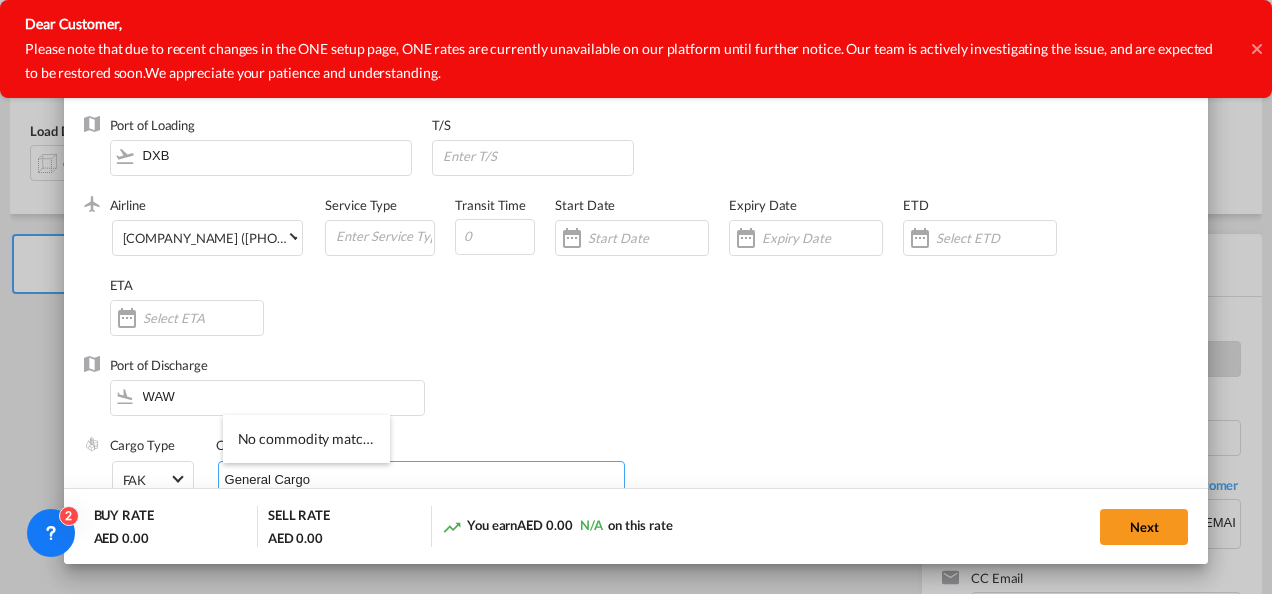 type on "General Cargo" 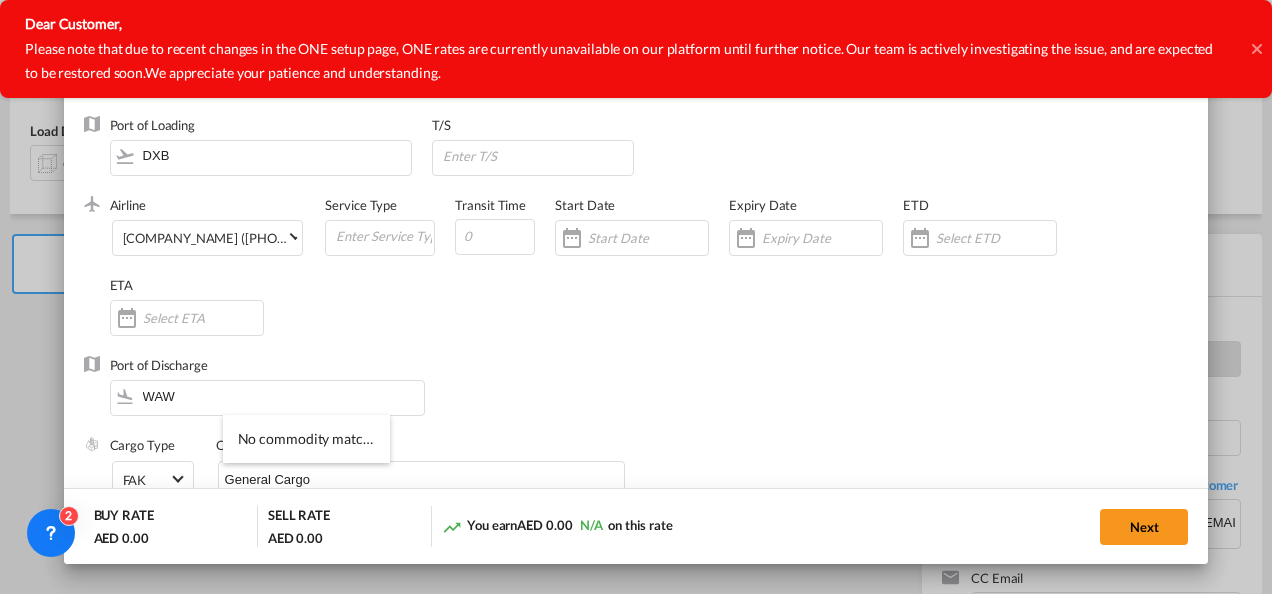 click on "Airline
UPS ([PHONE_PREFIX]-[ALPHANUMERIC_ID]-[ALPHANUMERIC_ID]-[ALPHANUMERIC_ID] / [ALPHANUMERIC_ID])
(- / -)
Service Type Transit Time Start Date
Expiry Date
ETD
ETA" at bounding box center [649, 276] 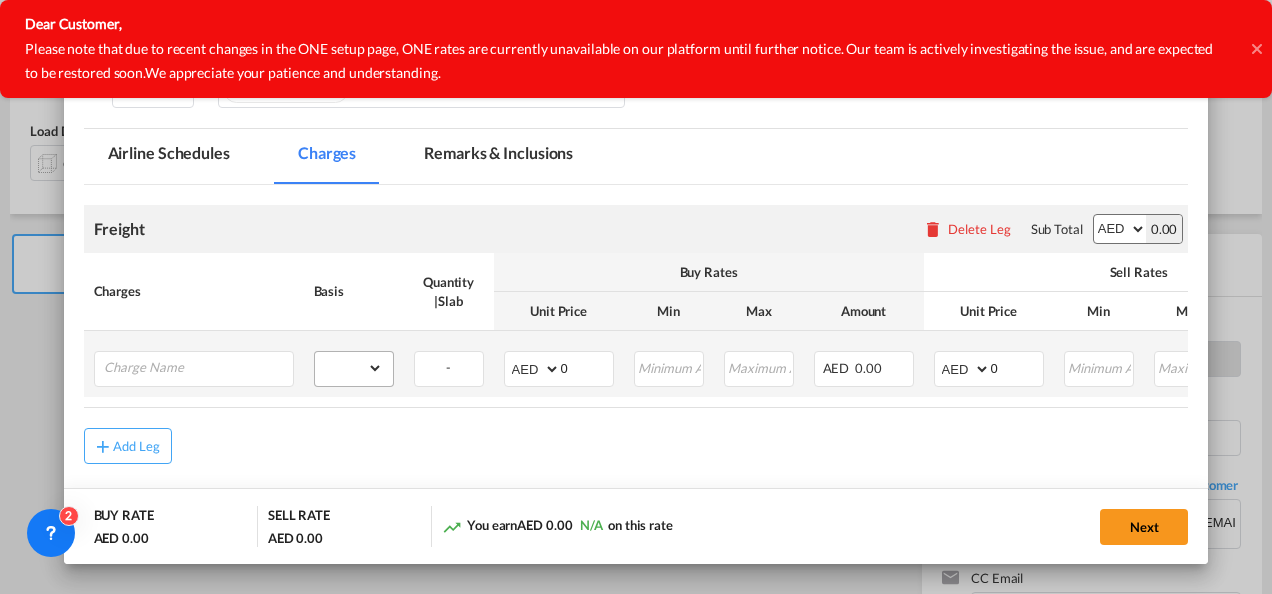 scroll, scrollTop: 400, scrollLeft: 0, axis: vertical 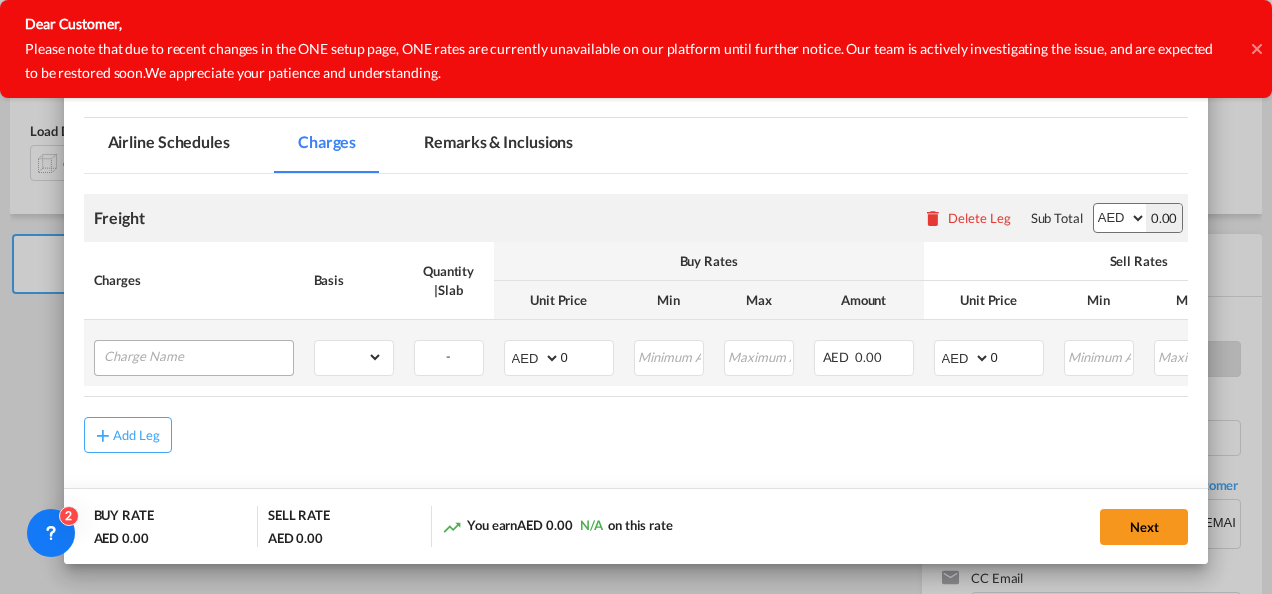 click at bounding box center [194, 358] 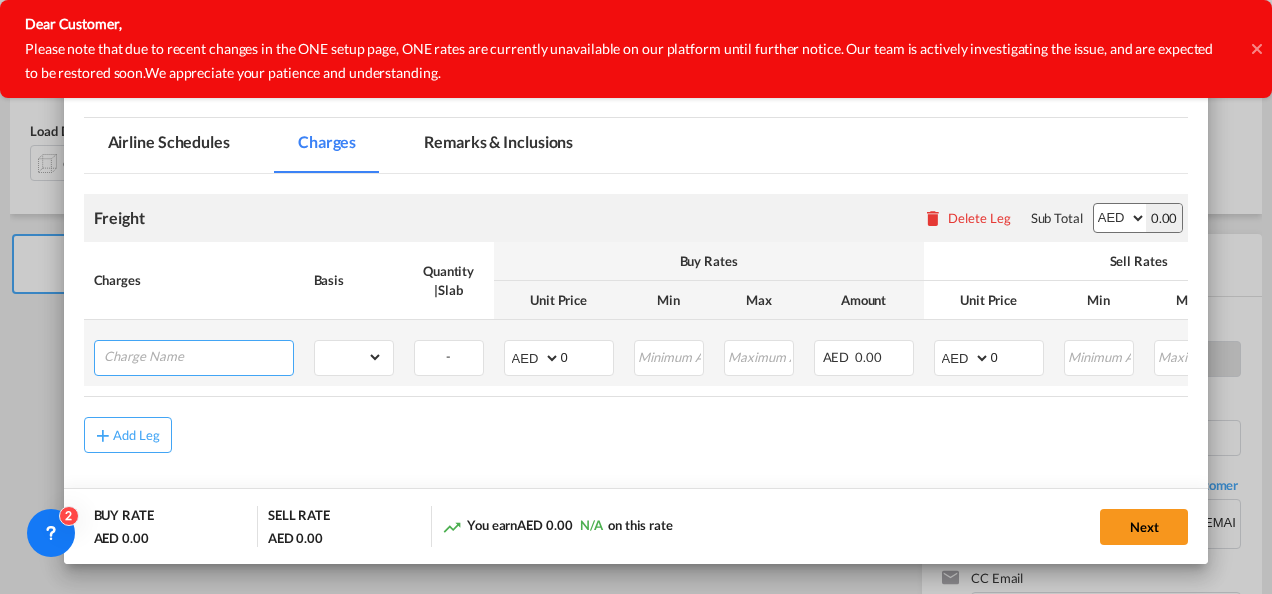 click at bounding box center (198, 356) 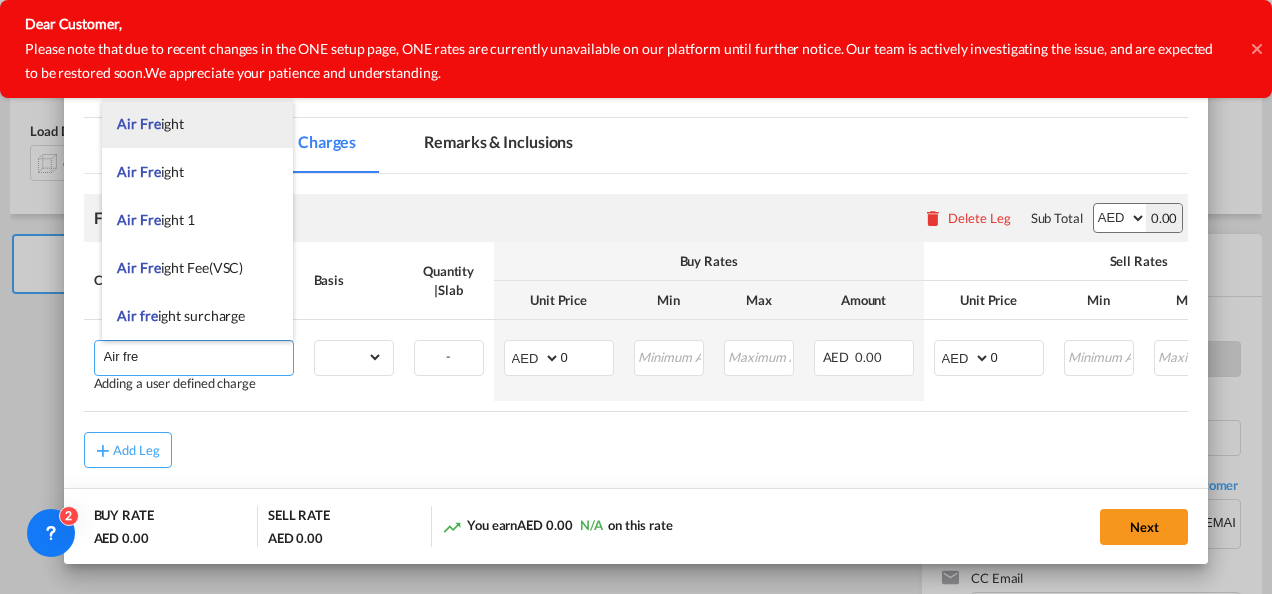 click on "Air Fre ight" at bounding box center (197, 124) 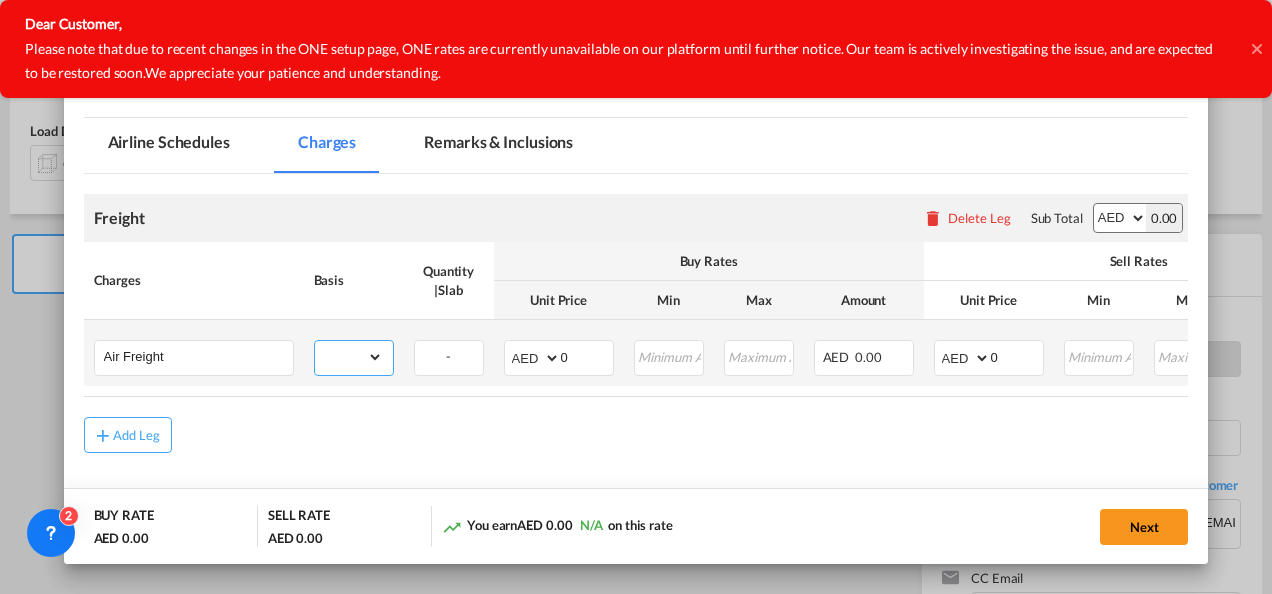 click on "gross_weight
volumetric_weight
per_shipment
per_bl
per_km
% on air freight
per_hawb
per_kg
per_pallet
per_carton
flat
chargeable_weight
per_ton
per_cbm
per_hbl
per_w/m
per_awb
per_sbl
per shipping bill
per_quintal
per_lbs
per_vehicle
per_shift
per_invoice
per_package
per_day
per_revalidation
per_declaration
per_document
per clearance" at bounding box center (349, 357) 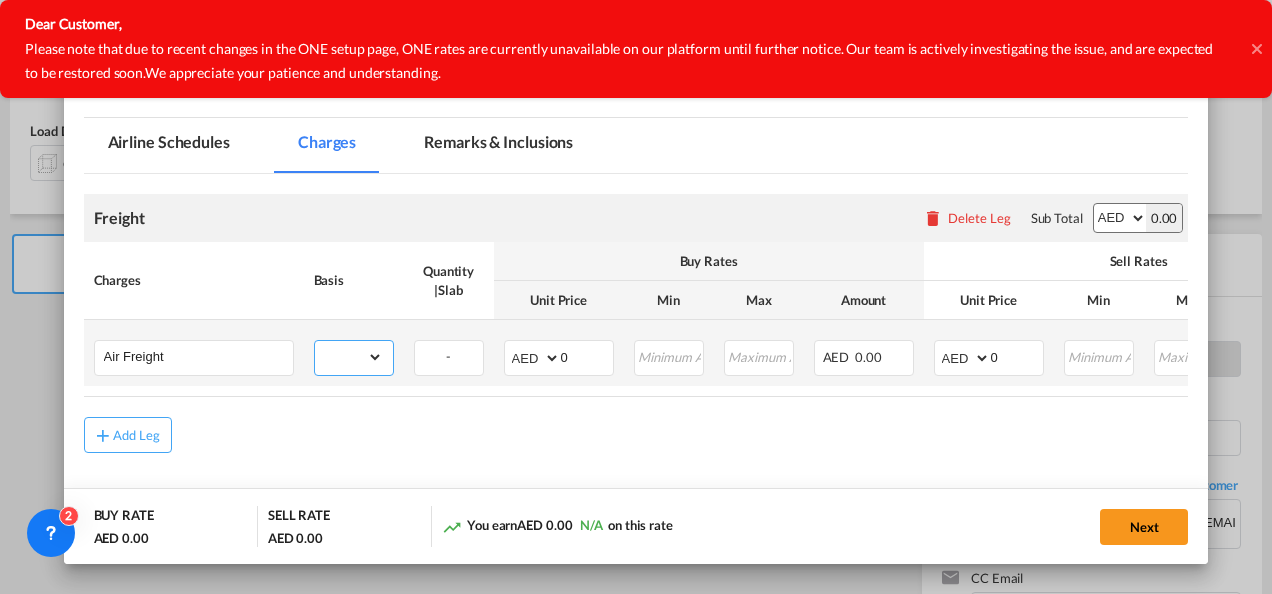 select on "per_shipment" 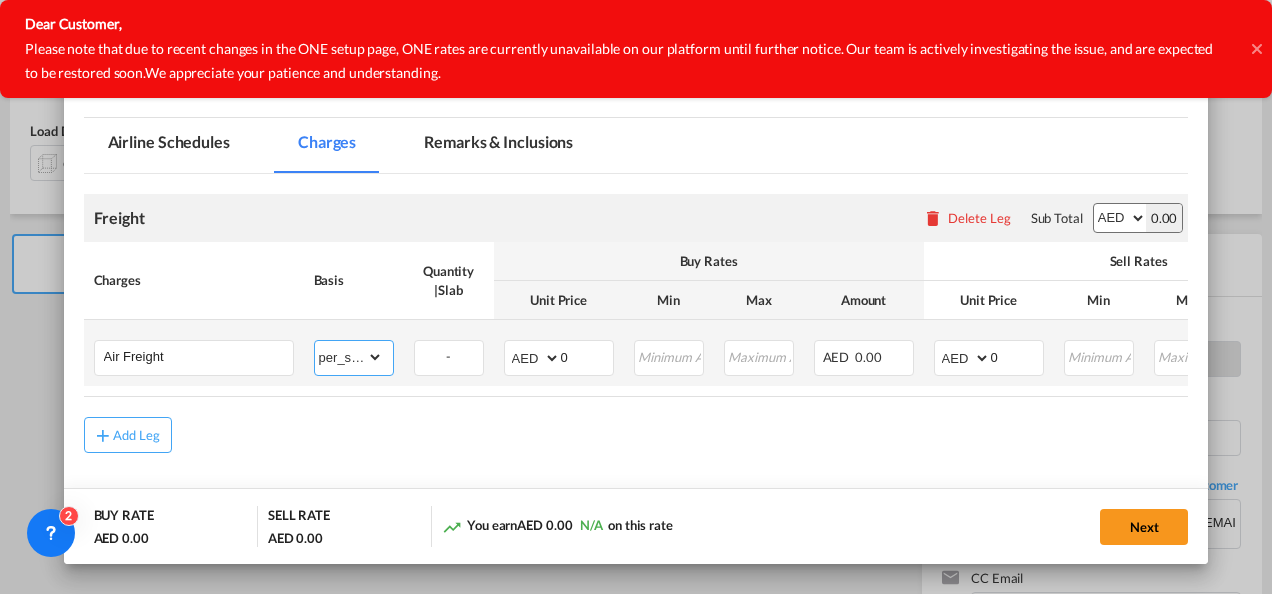 click on "gross_weight
volumetric_weight
per_shipment
per_bl
per_km
% on air freight
per_hawb
per_kg
per_pallet
per_carton
flat
chargeable_weight
per_ton
per_cbm
per_hbl
per_w/m
per_awb
per_sbl
per shipping bill
per_quintal
per_lbs
per_vehicle
per_shift
per_invoice
per_package
per_day
per_revalidation
per_declaration
per_document
per clearance" at bounding box center [349, 357] 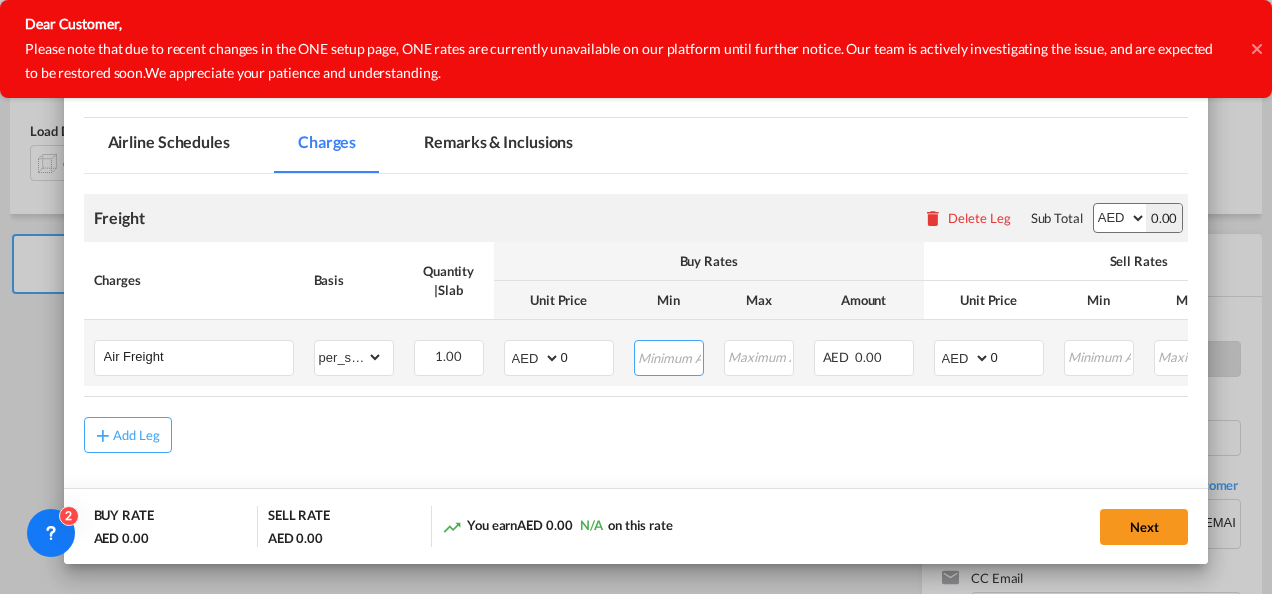 click at bounding box center (669, 356) 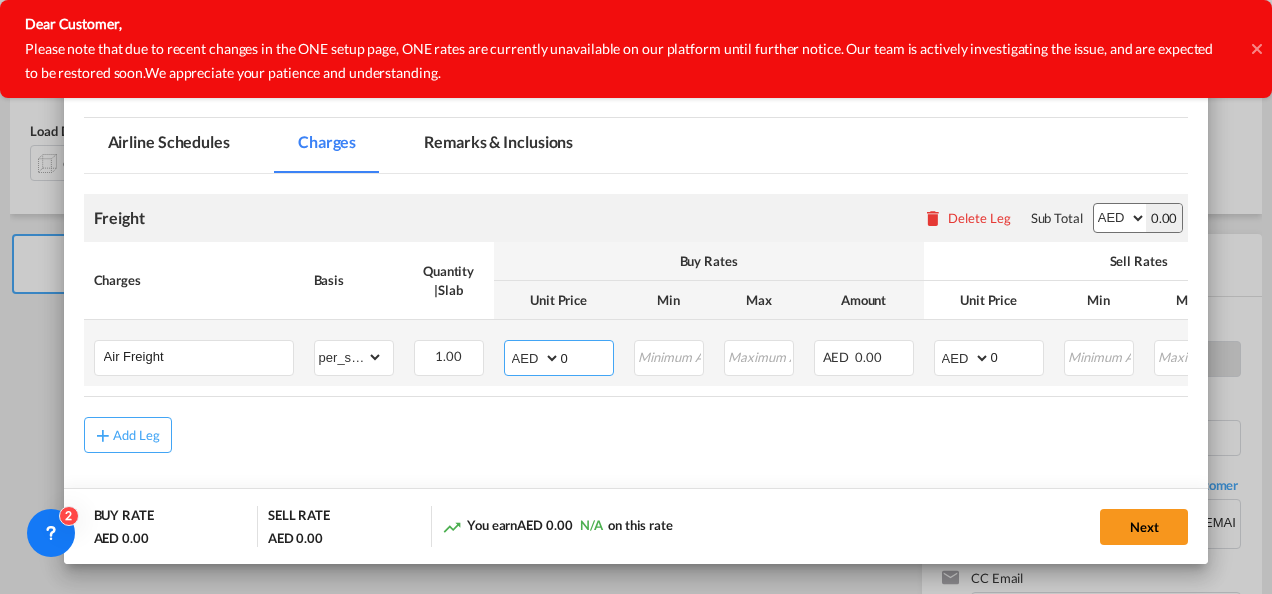 drag, startPoint x: 580, startPoint y: 348, endPoint x: 533, endPoint y: 351, distance: 47.095646 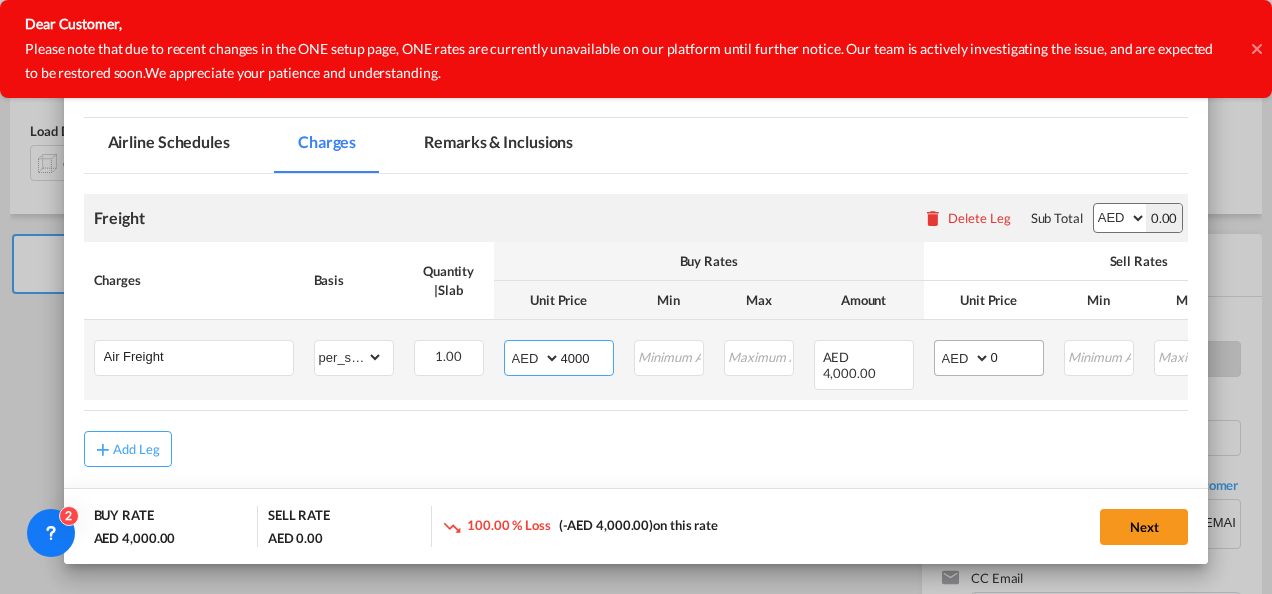 type on "4000" 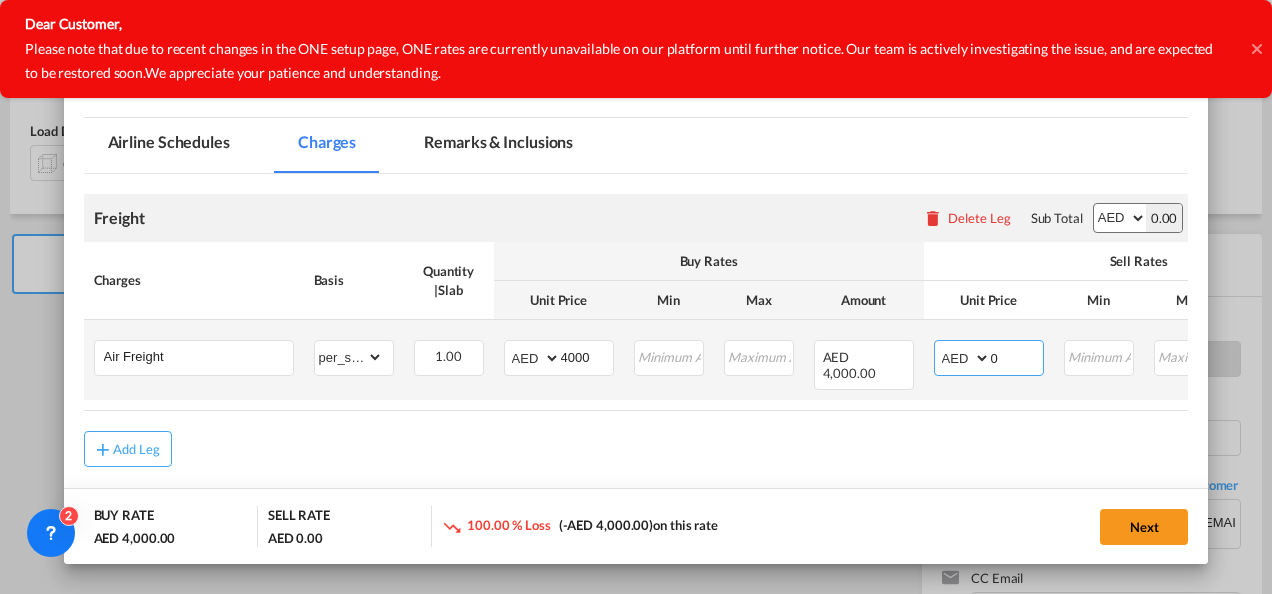 drag, startPoint x: 1012, startPoint y: 352, endPoint x: 979, endPoint y: 359, distance: 33.734257 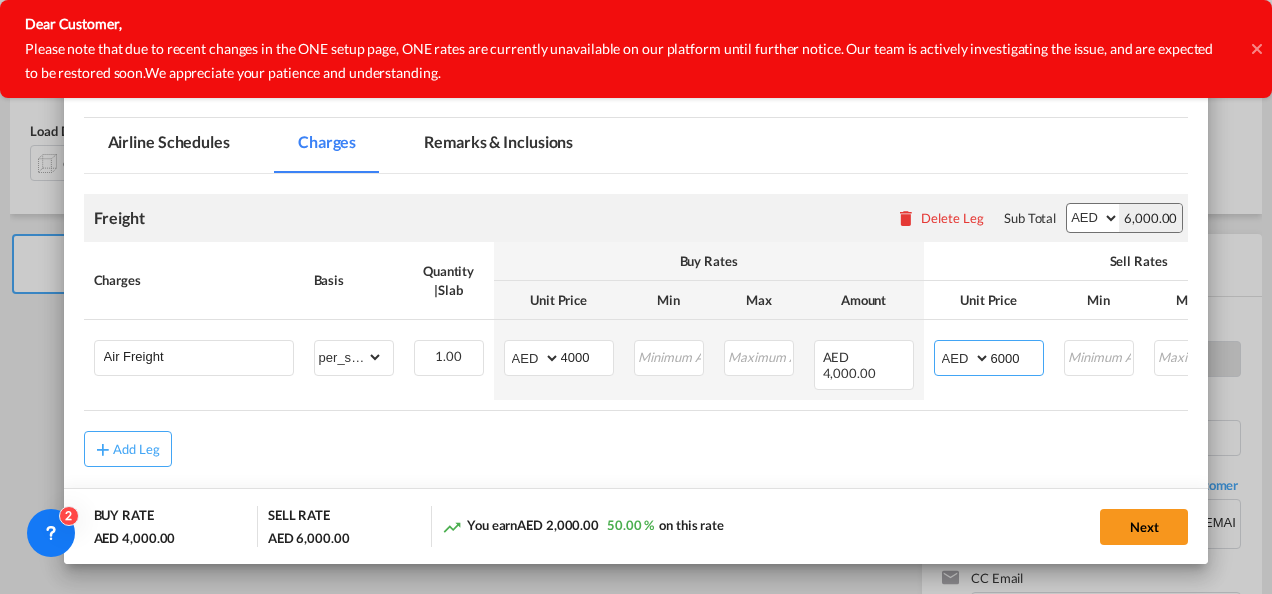 type on "6000" 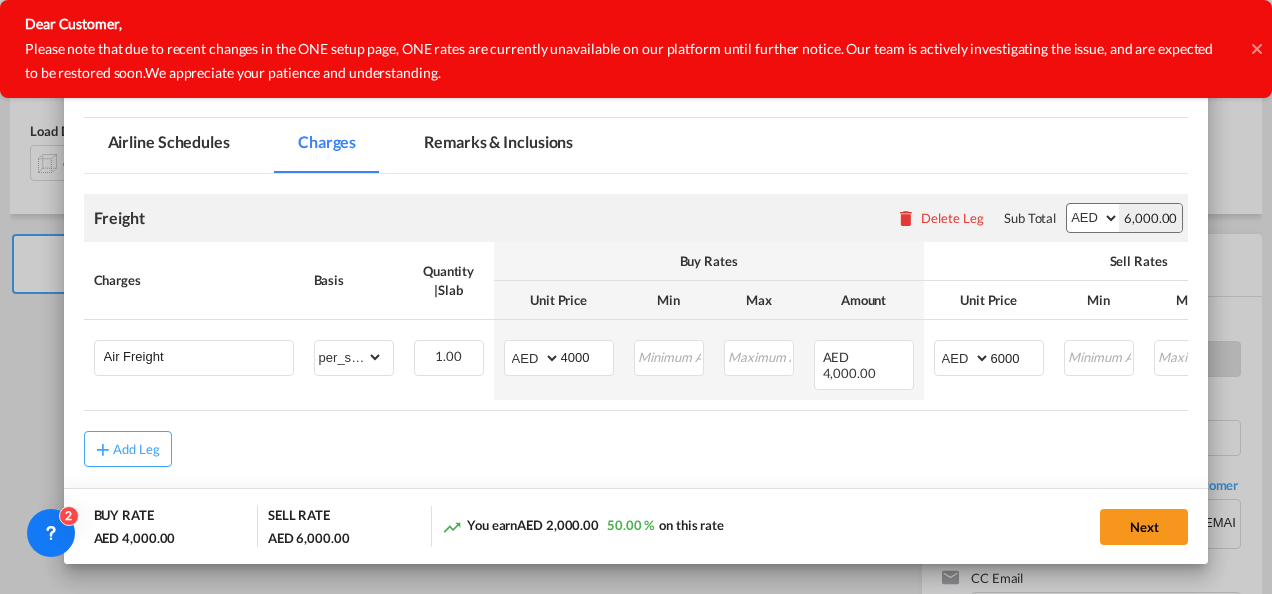 click on "Add Leg" at bounding box center (636, 449) 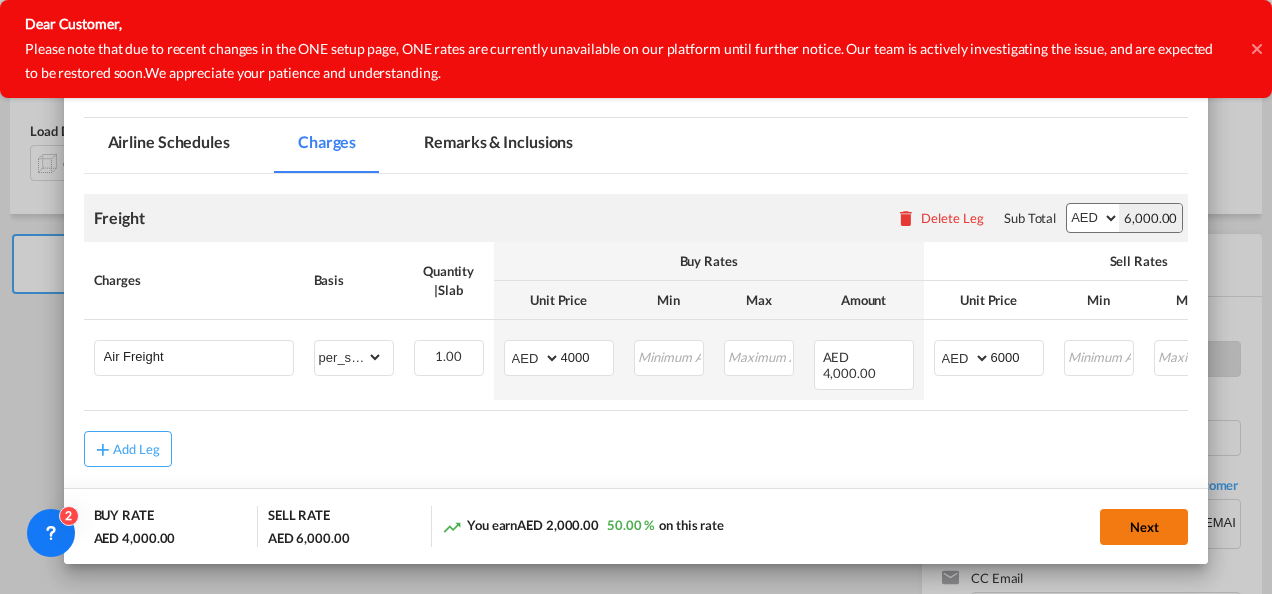 click on "Next" 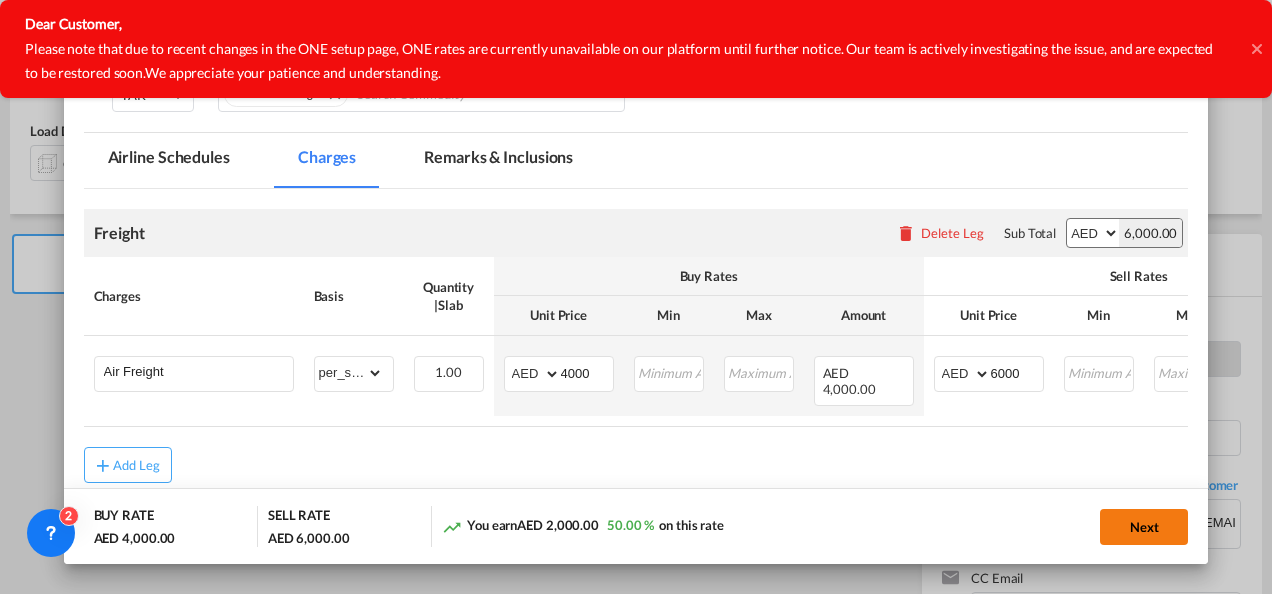 scroll, scrollTop: 0, scrollLeft: 0, axis: both 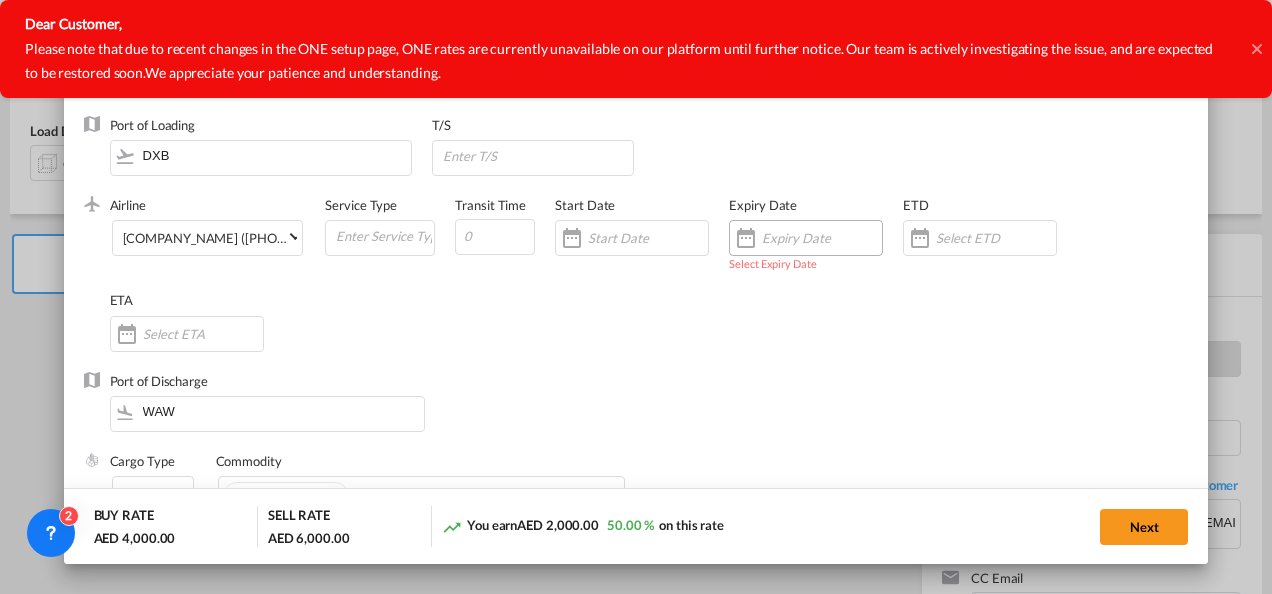 click at bounding box center [806, 238] 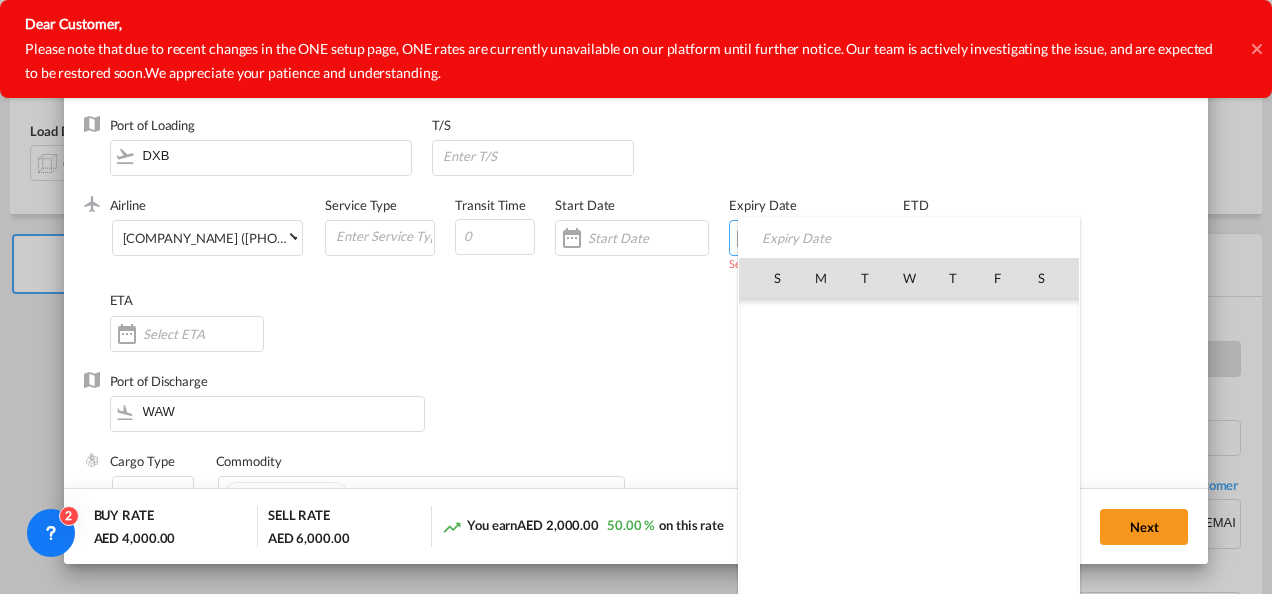 scroll, scrollTop: 462955, scrollLeft: 0, axis: vertical 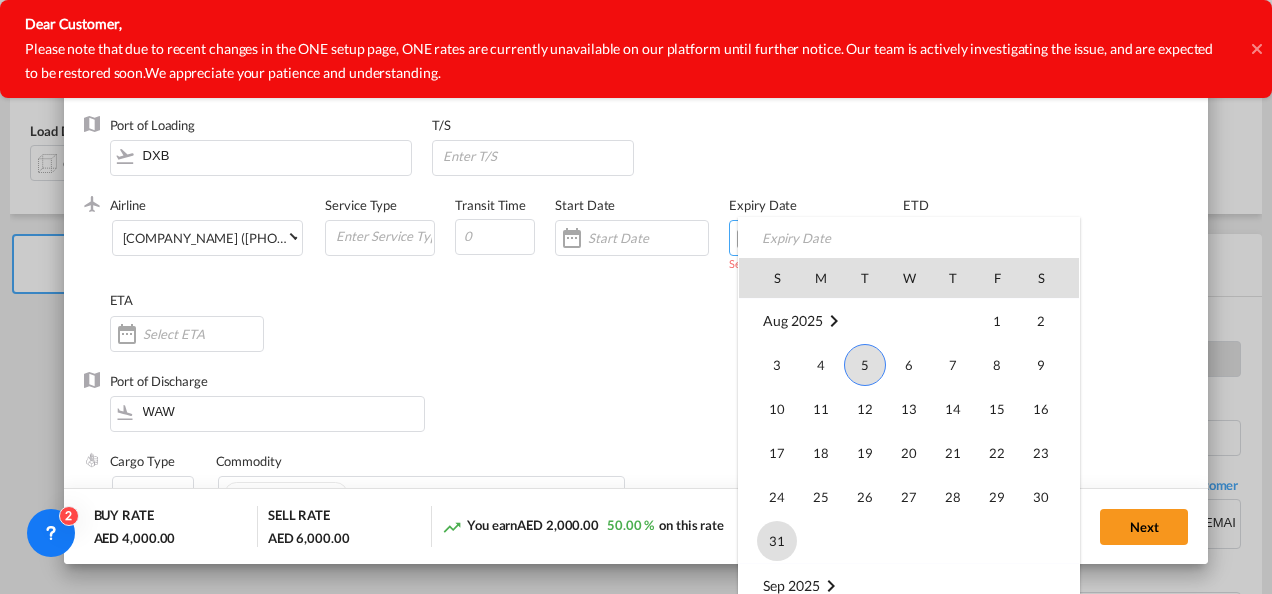 click on "31" at bounding box center [777, 541] 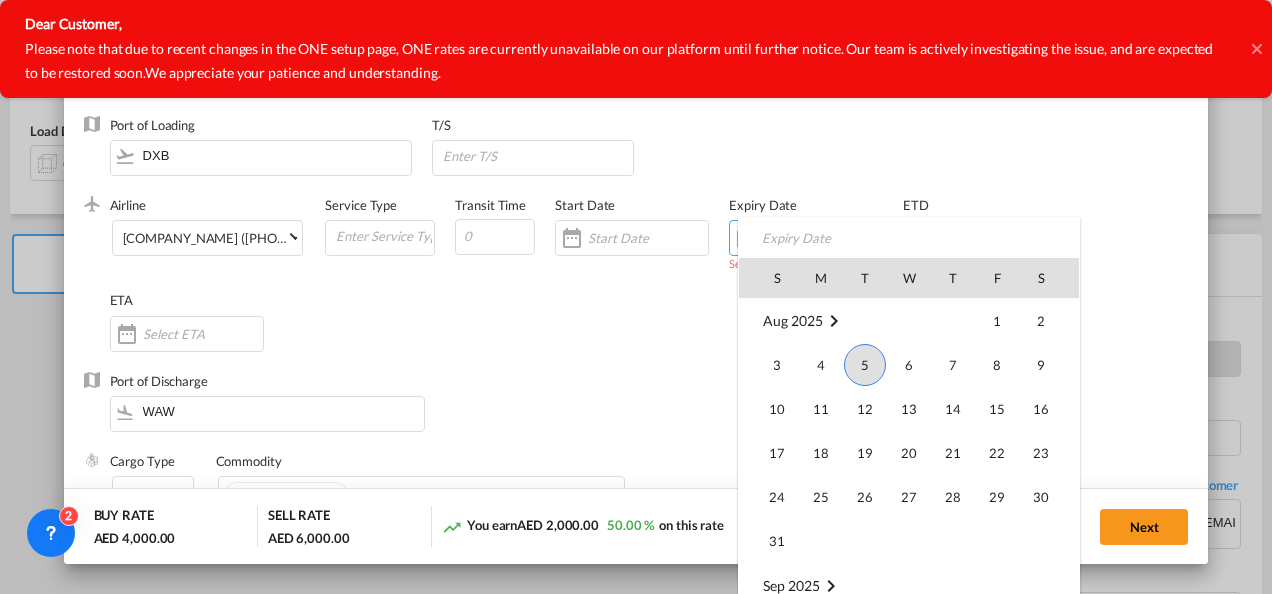 type on "31 Aug 2025" 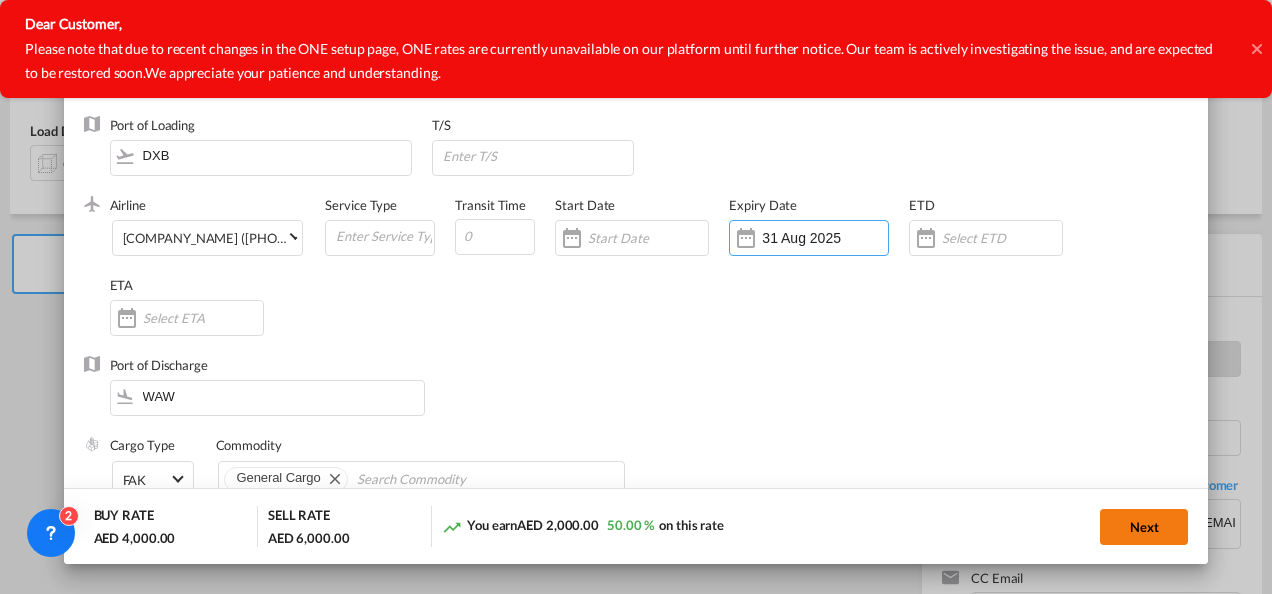 click on "Next" 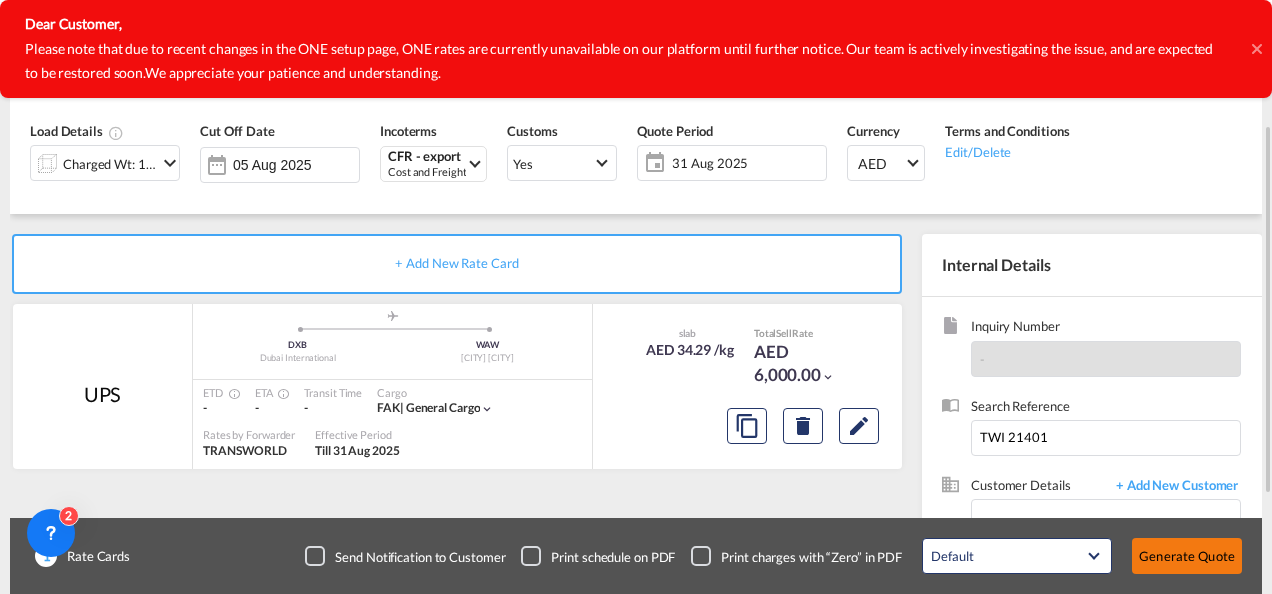 click on "Generate Quote" at bounding box center (1187, 556) 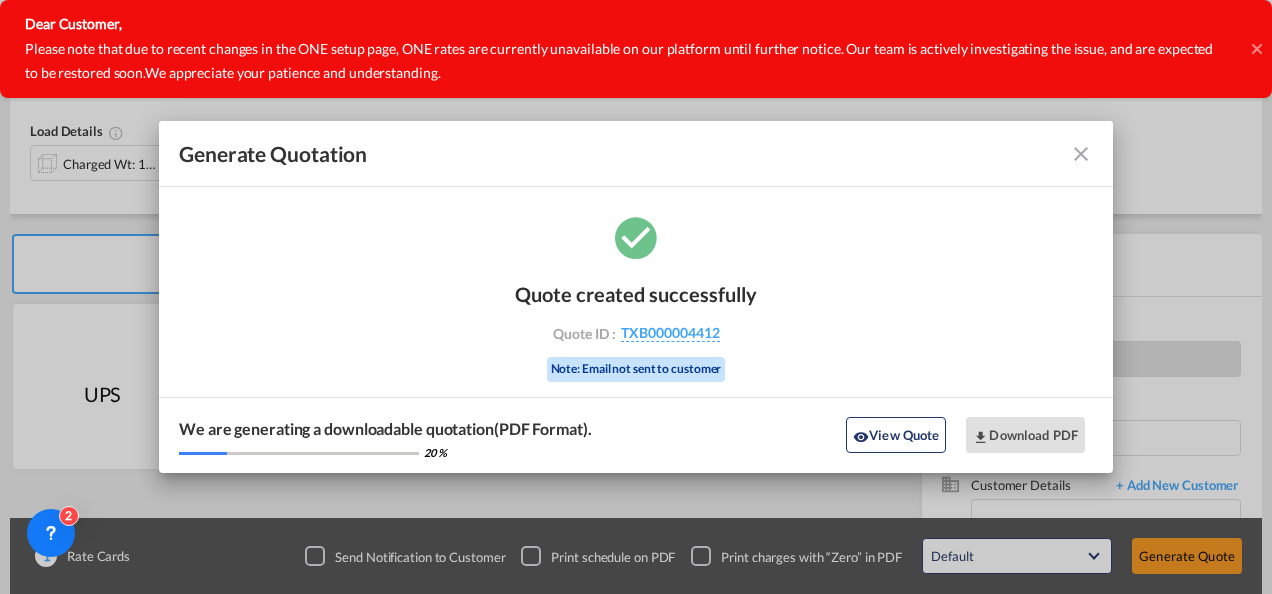 click on "Quote created successfully Quote ID :  TXB000004412
Note: Email not sent to customer
We are generating a downloadable quotation(PDF Format).
20 %
View Quote
Download PDF" at bounding box center (636, 342) 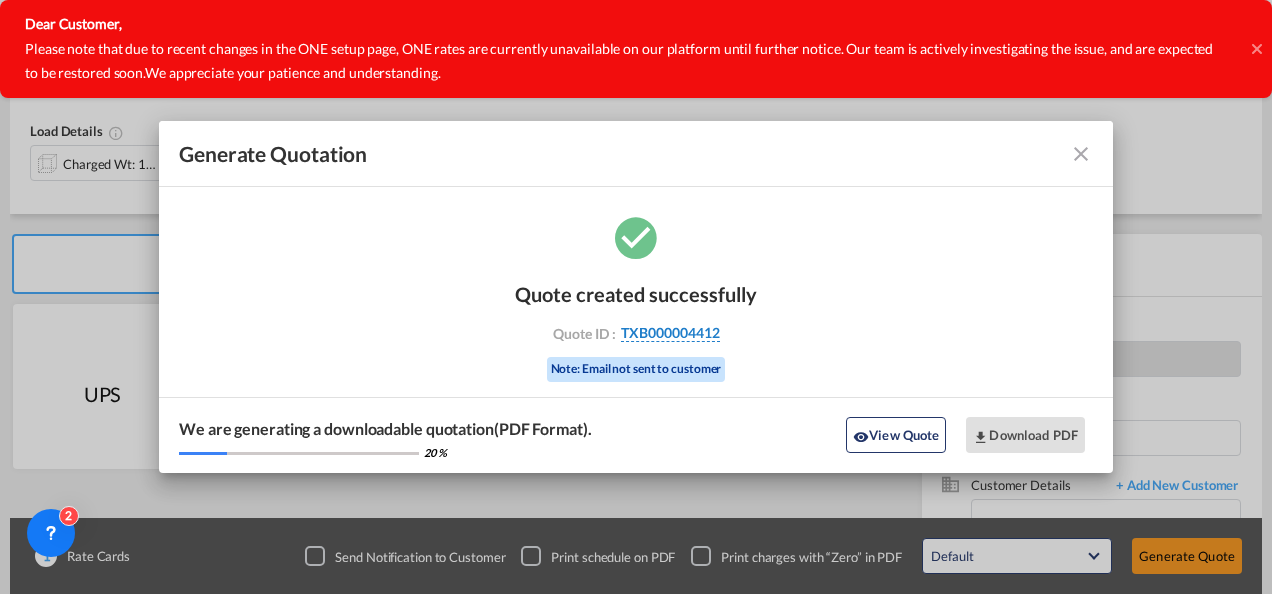 click on "TXB000004412" at bounding box center [670, 333] 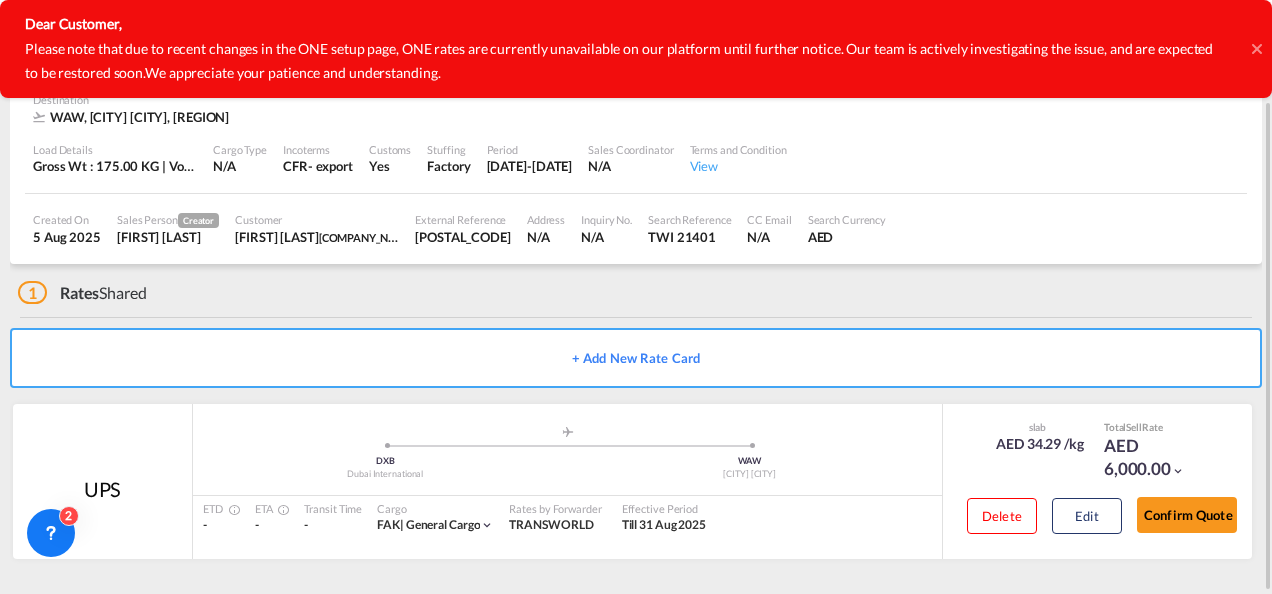 scroll, scrollTop: 122, scrollLeft: 0, axis: vertical 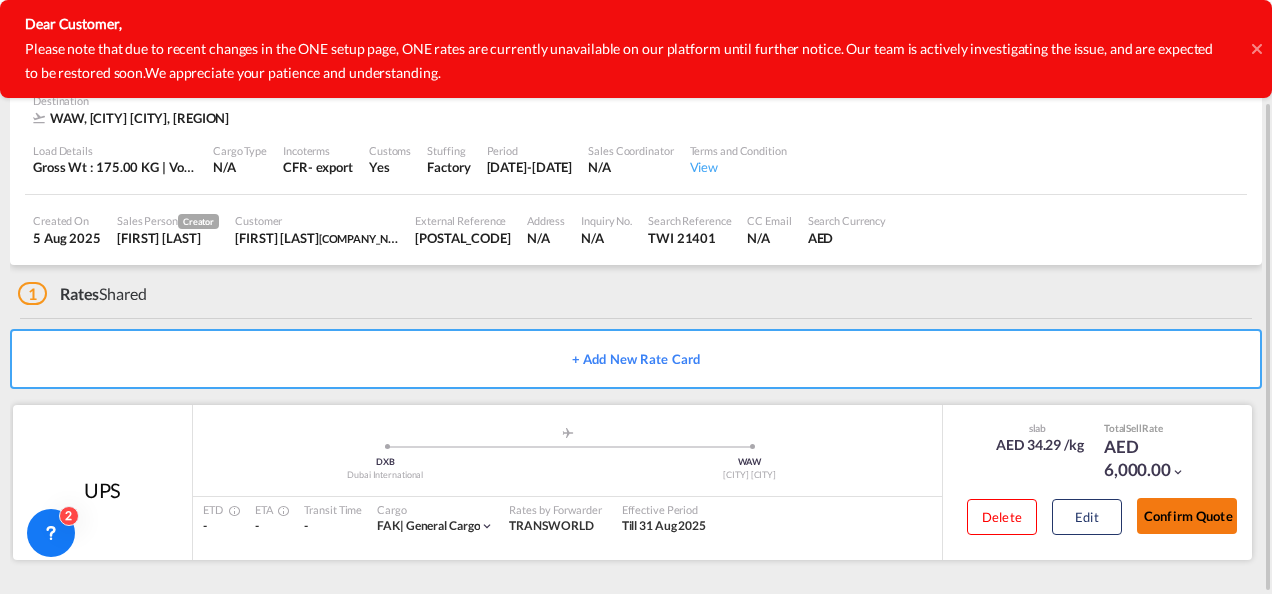 click on "Confirm Quote" at bounding box center (1187, 516) 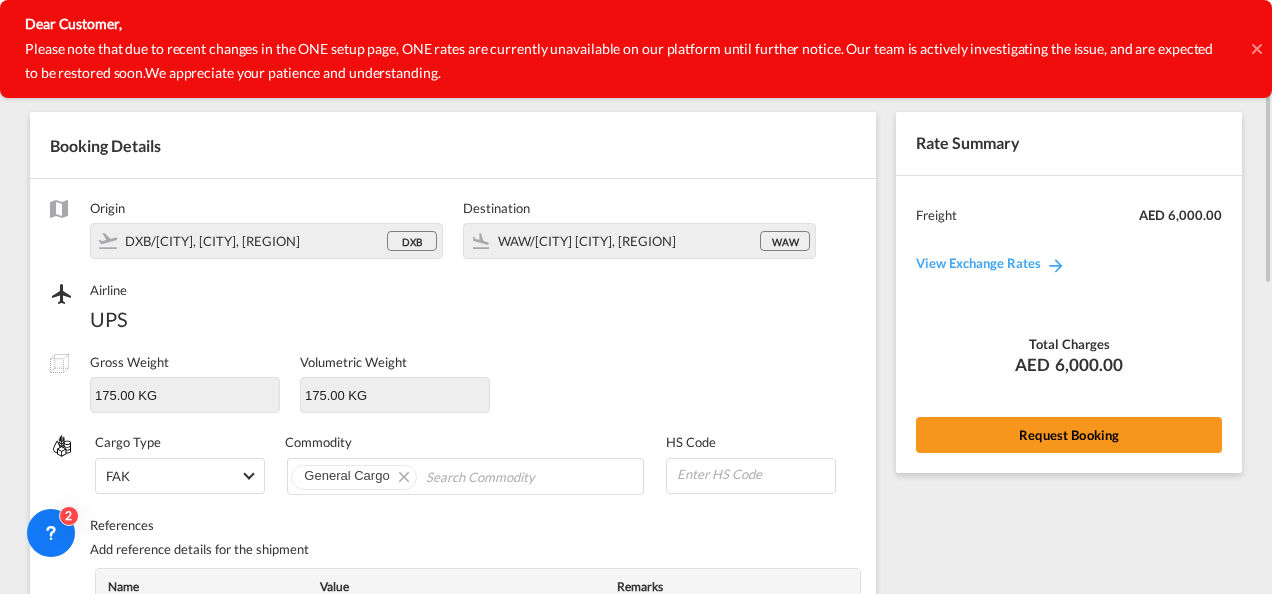 scroll, scrollTop: 0, scrollLeft: 0, axis: both 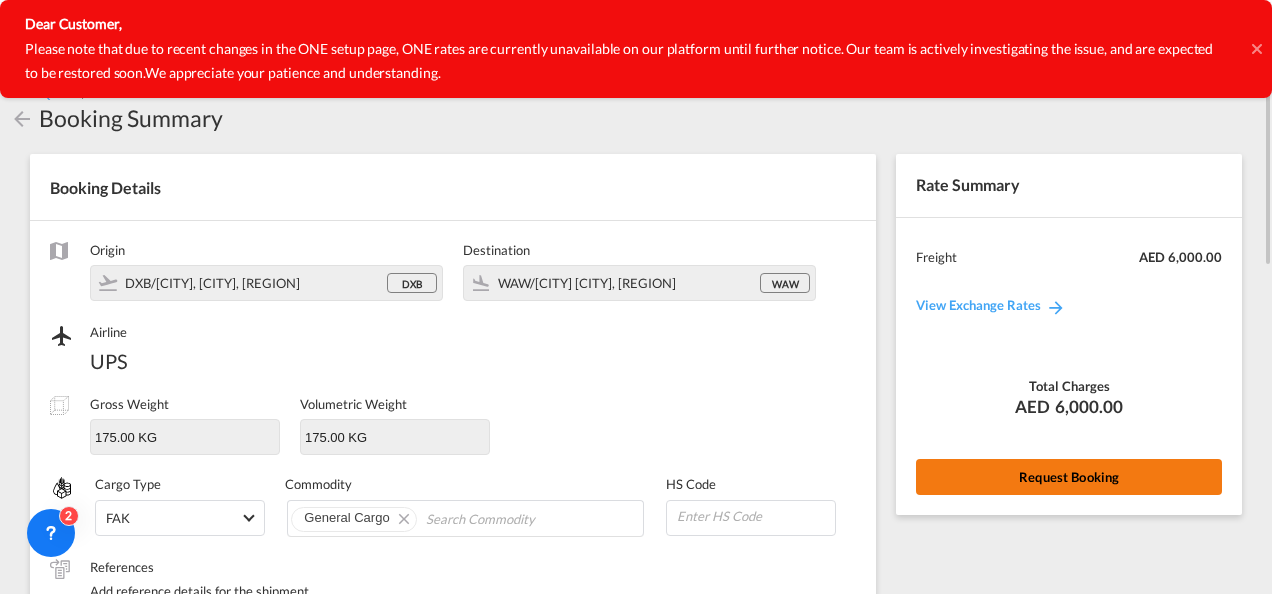 click on "Request Booking" at bounding box center (1069, 477) 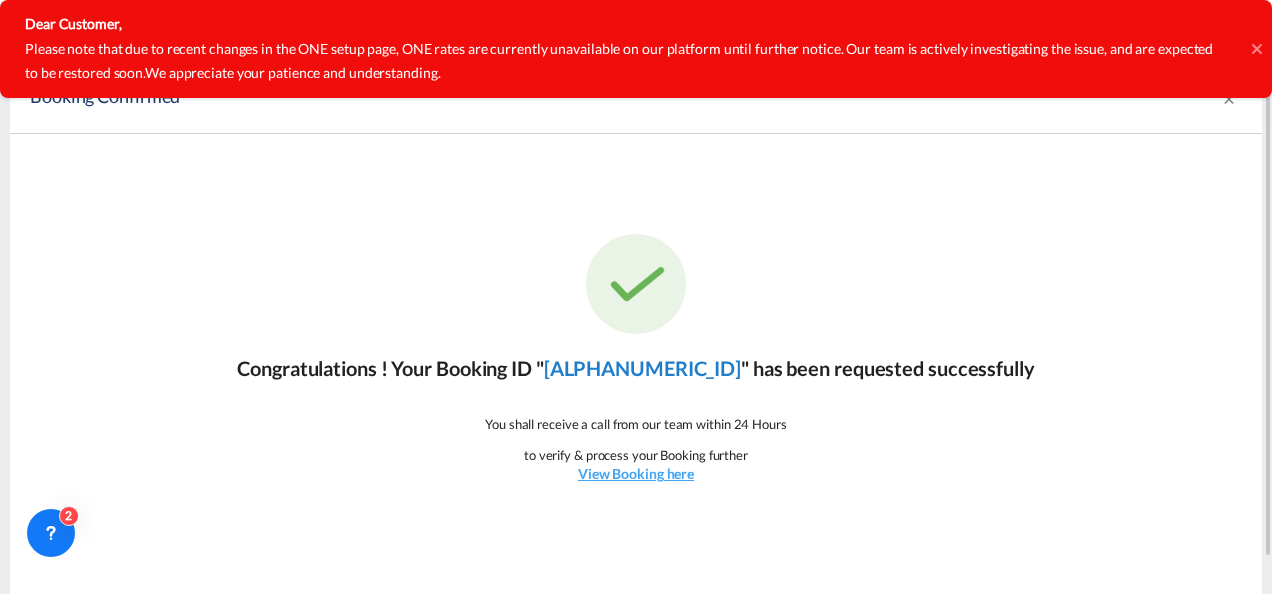 click on "[ALPHANUMERIC_ID]" 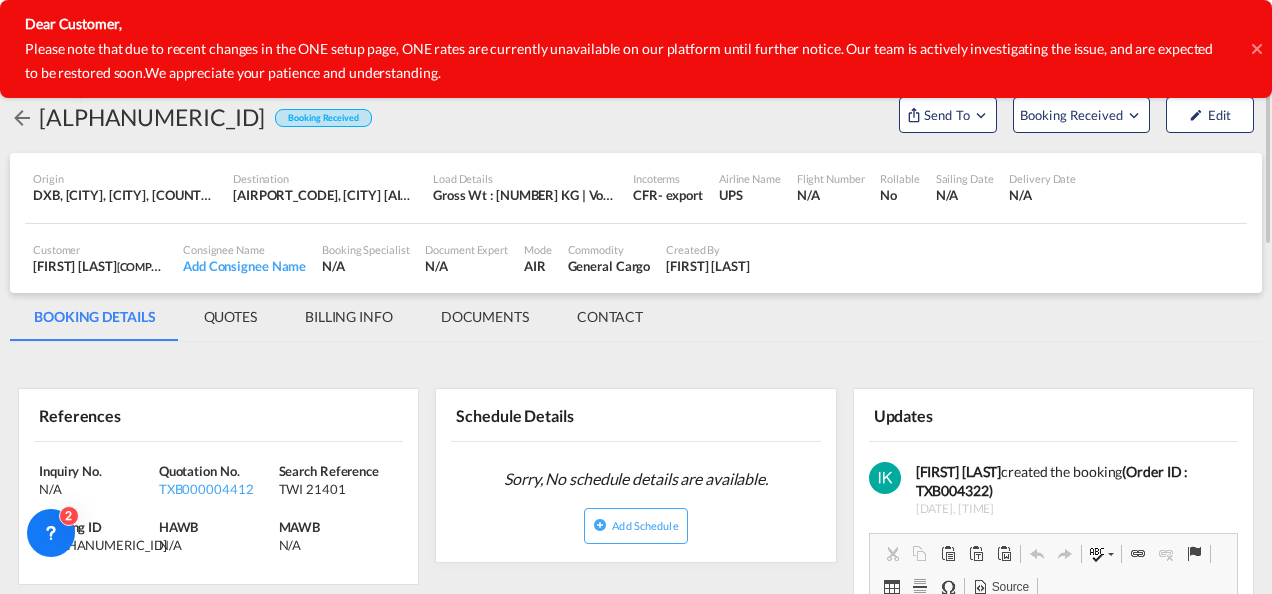 scroll, scrollTop: 0, scrollLeft: 0, axis: both 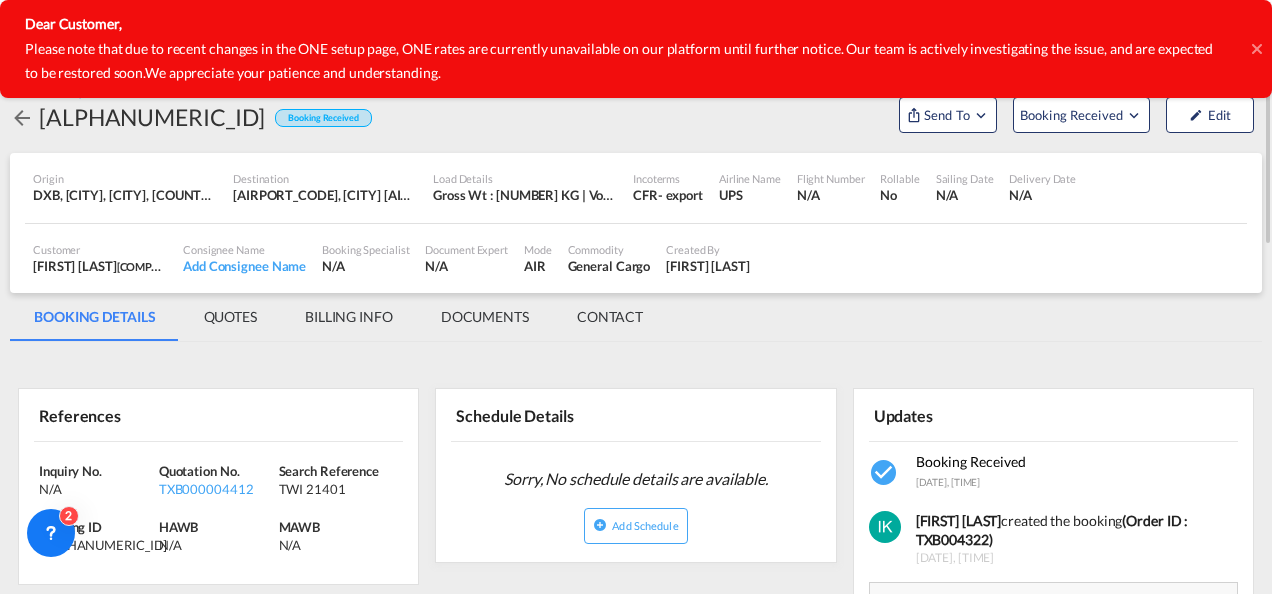 click on "Booking / TXB004322 Booking Received Send To
OTM
Yet to sync
Send Shipment
Booking Received
Edit" at bounding box center (636, 108) 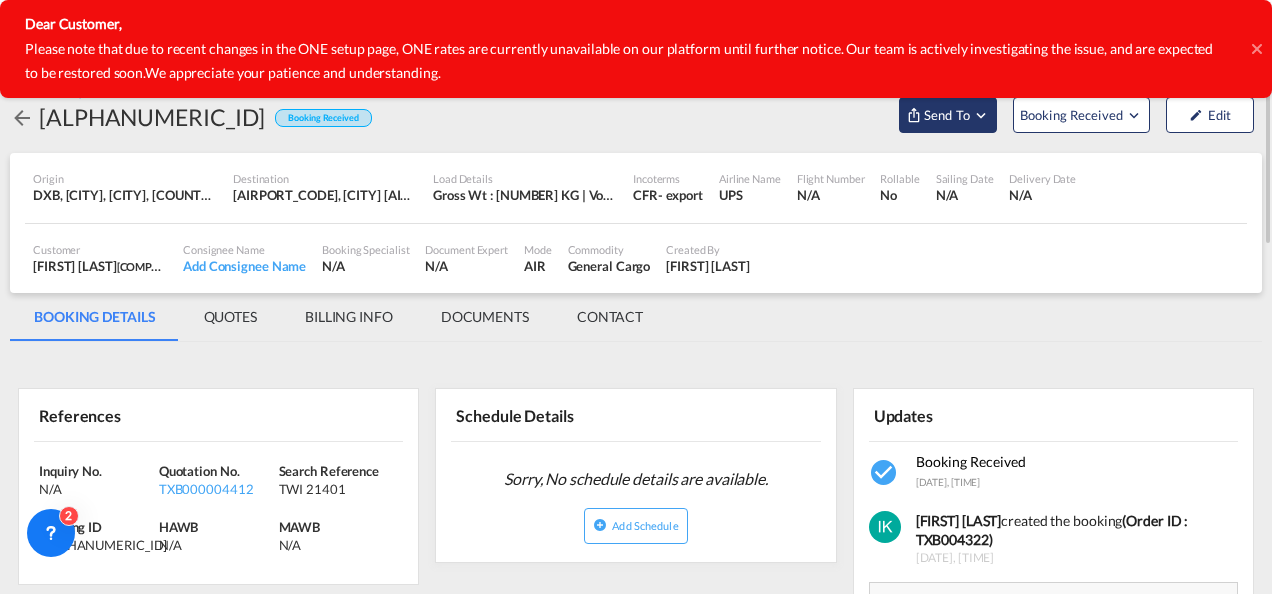 click on "Send To" at bounding box center (947, 115) 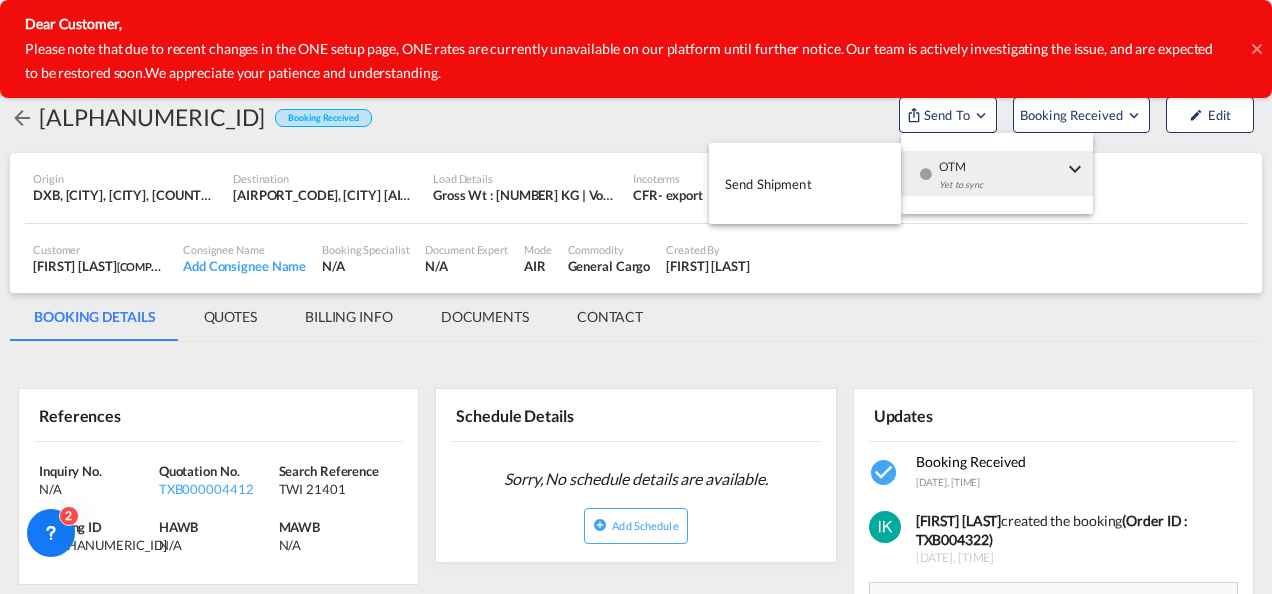 click on "Yet to sync" at bounding box center (1001, 190) 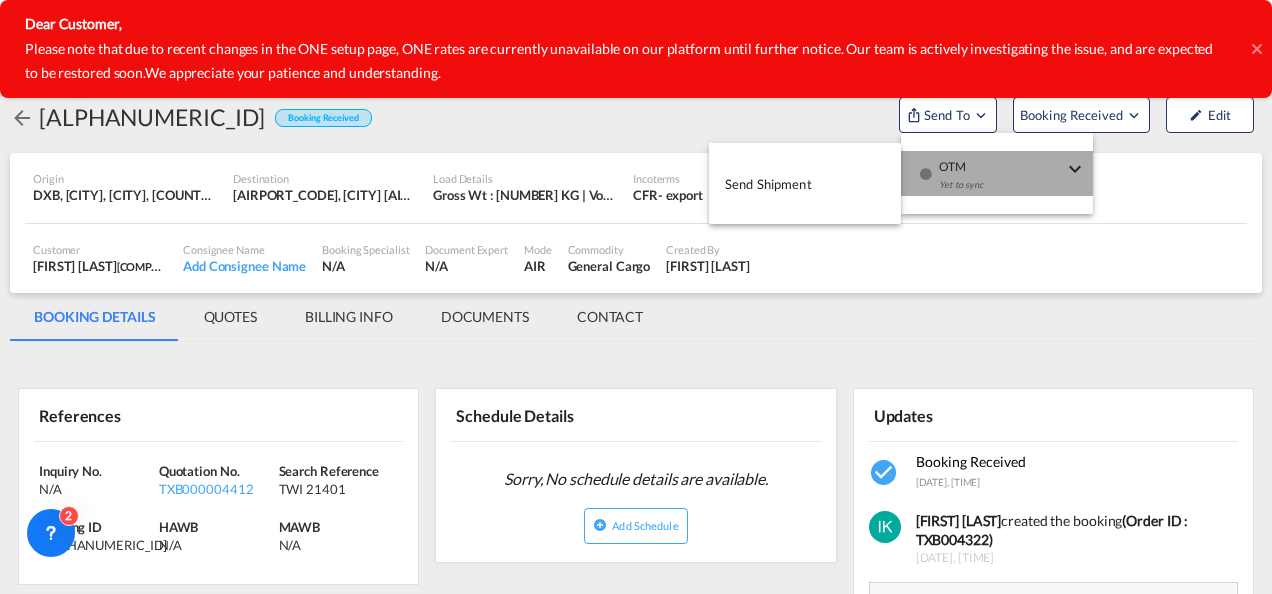 click on "Send Shipment" at bounding box center (805, 183) 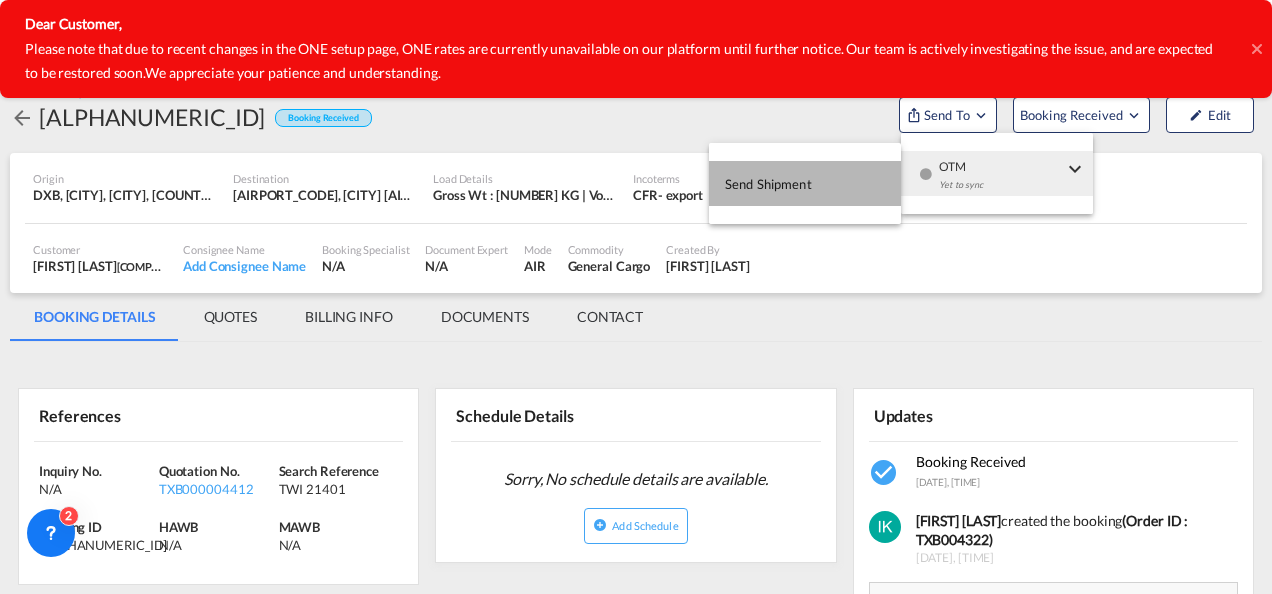 click on "Send Shipment" at bounding box center [768, 184] 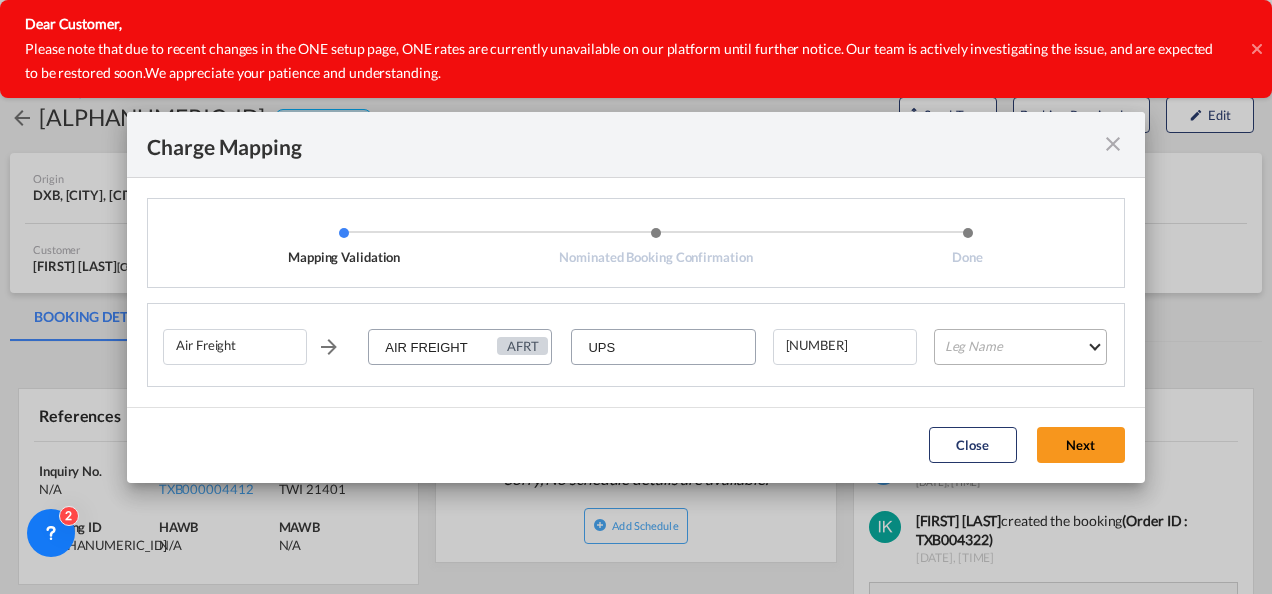 click on "Leg Name HANDLING ORIGIN HANDLING DESTINATION OTHERS TL PICK UP CUSTOMS ORIGIN AIR CUSTOMS DESTINATION TL DELIVERY" at bounding box center (1020, 347) 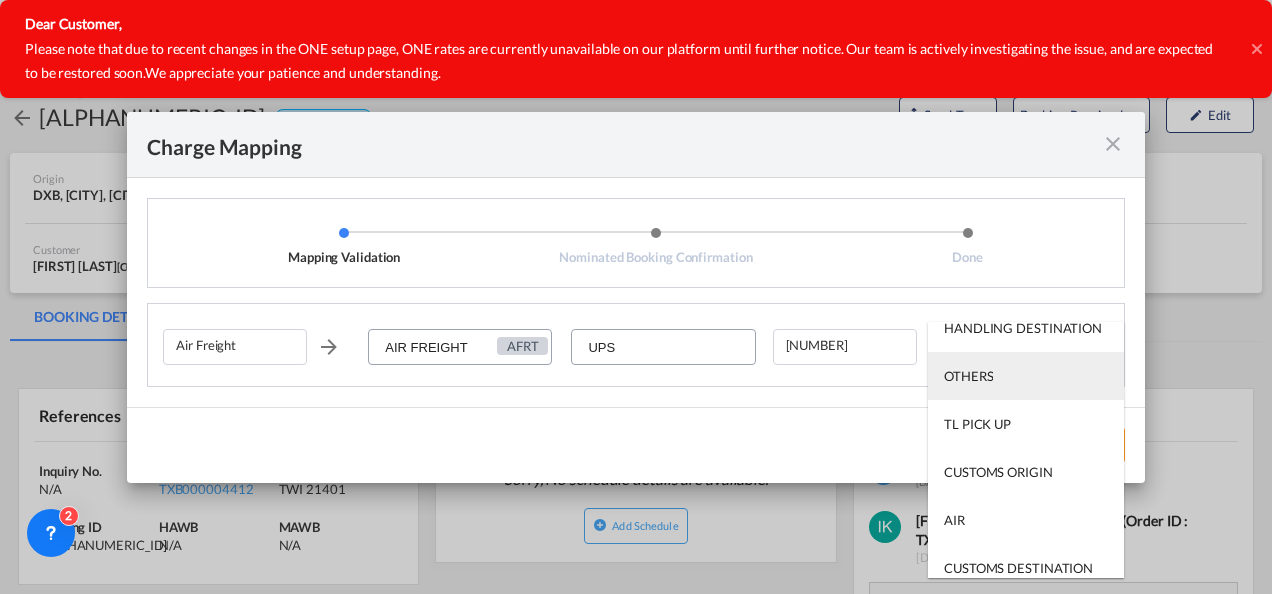 scroll, scrollTop: 128, scrollLeft: 0, axis: vertical 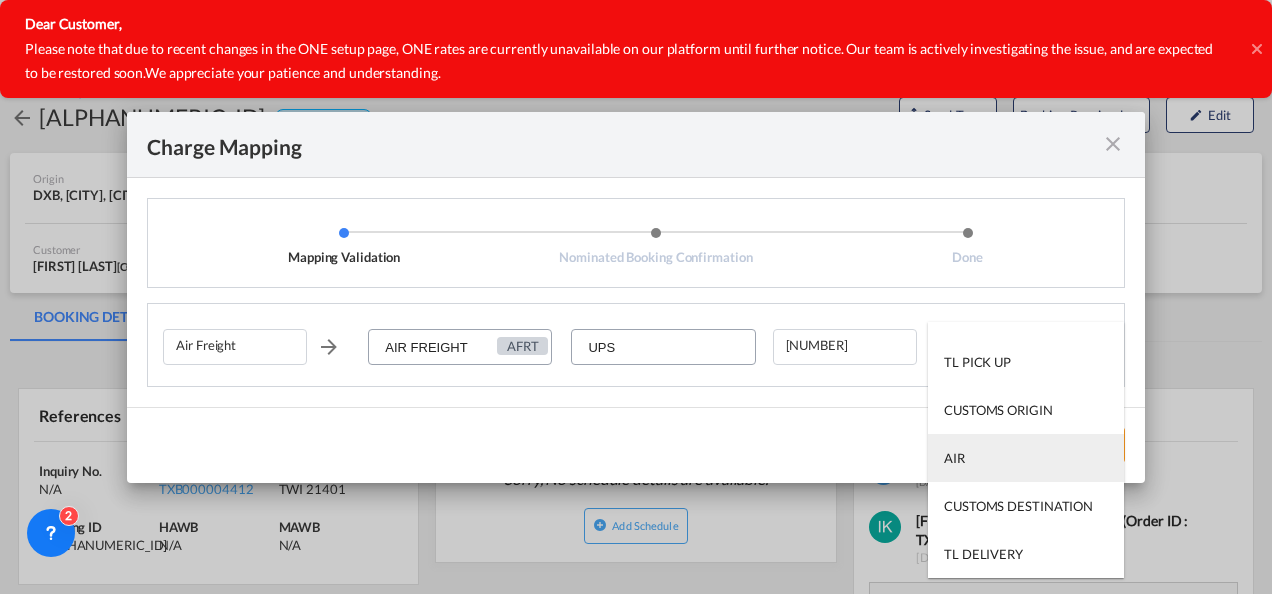 click on "AIR" at bounding box center (1026, 458) 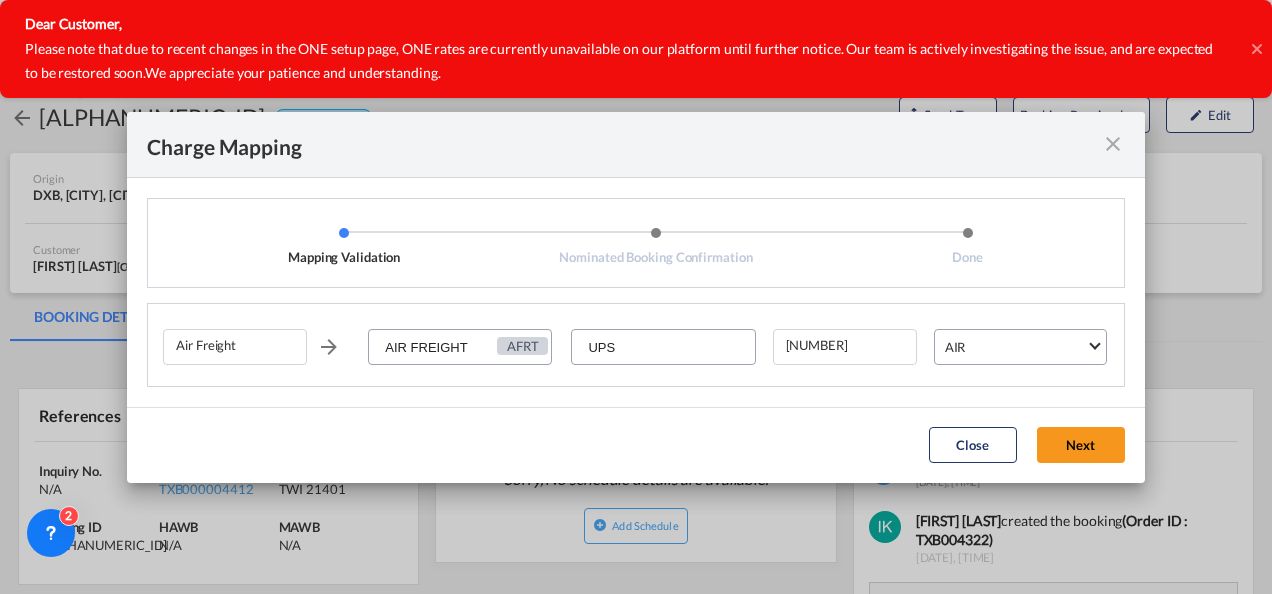 click on "Close Next" 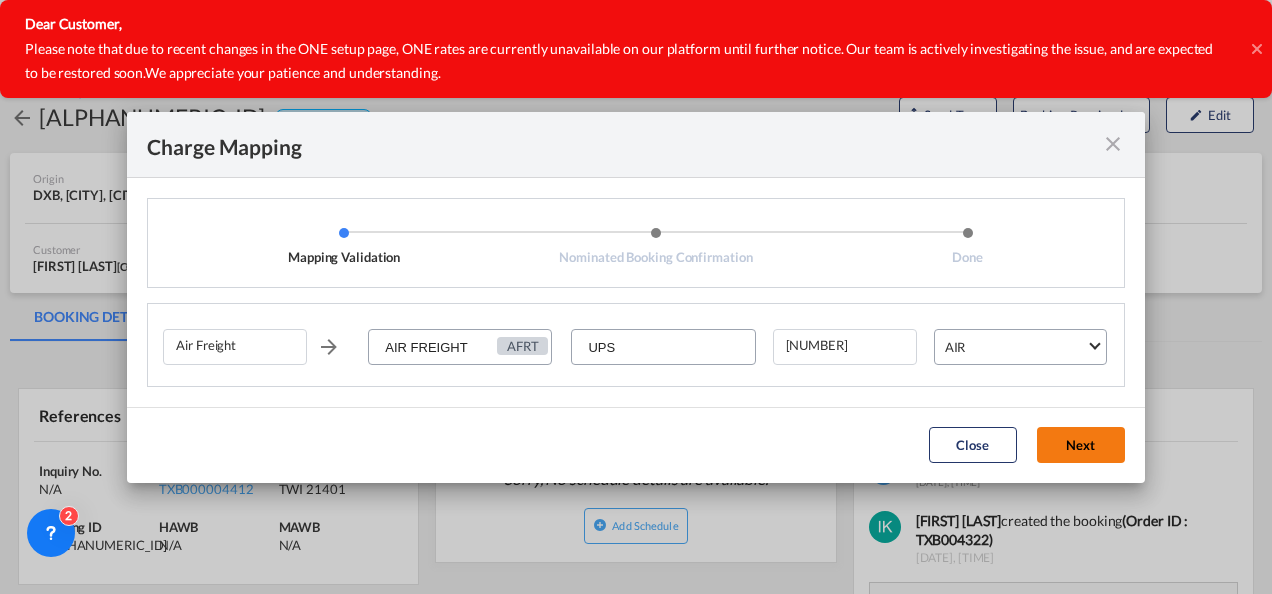 click on "Next" 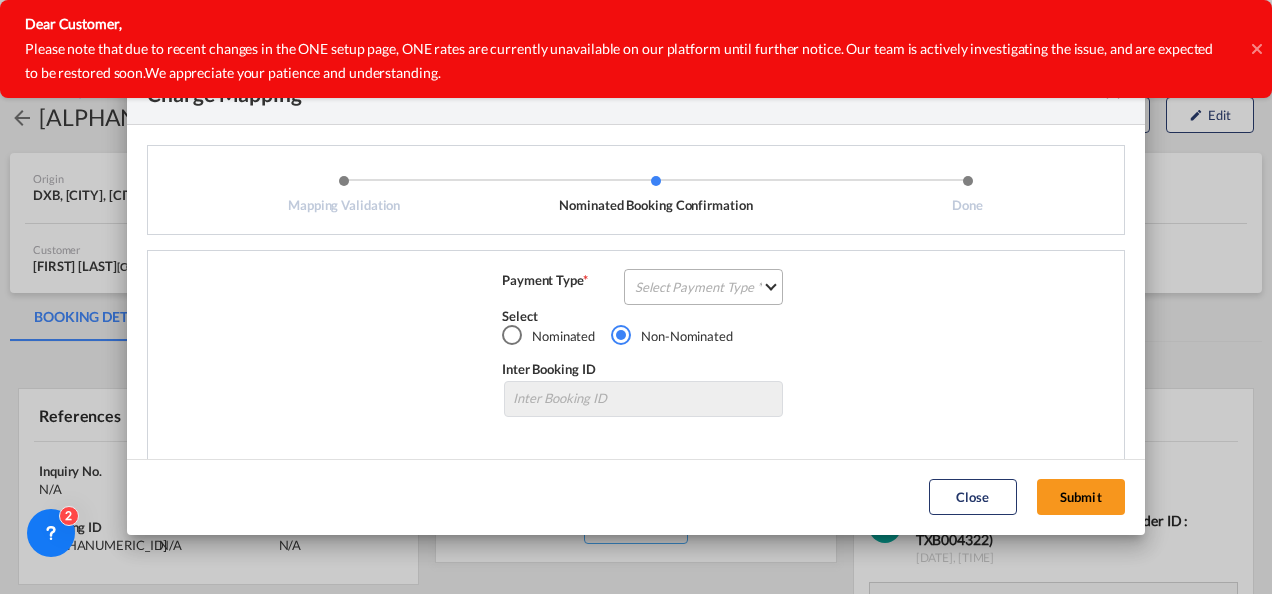 click on "Select Payment Type
COLLECT
PREPAID" at bounding box center [703, 287] 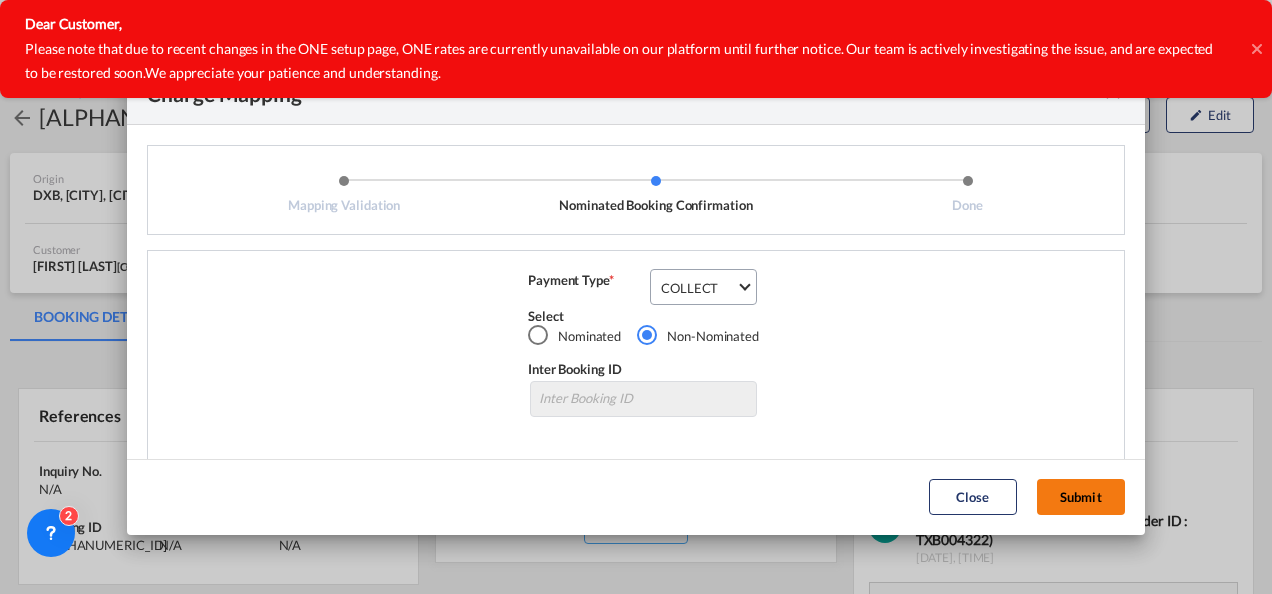 click on "Submit" 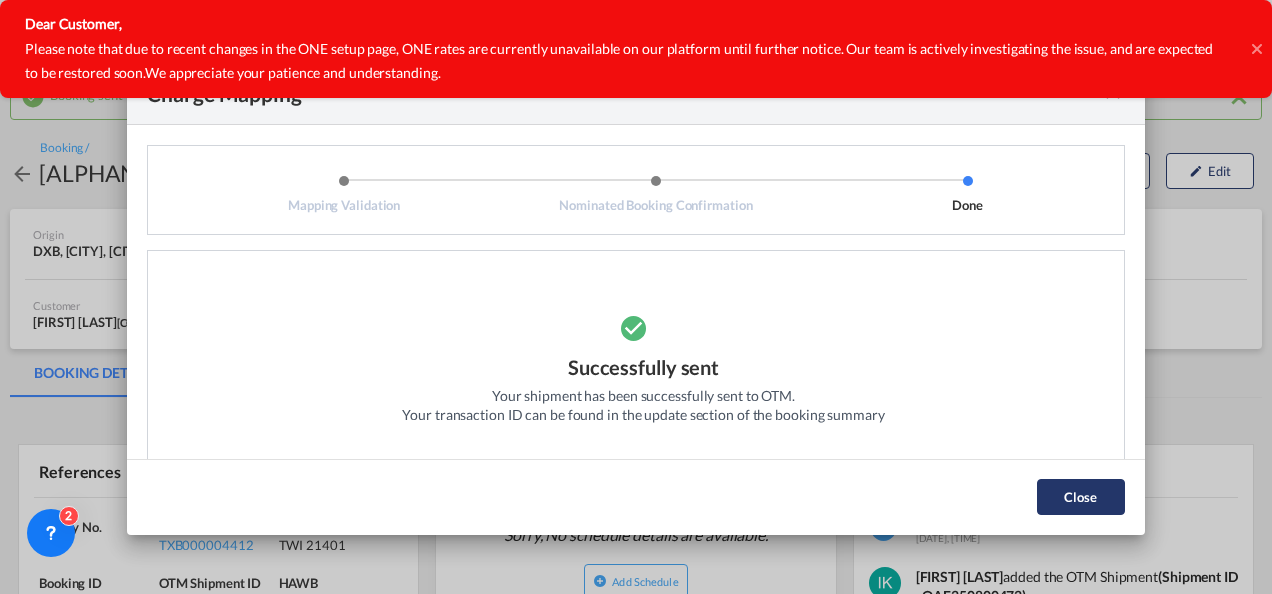 click on "Close" 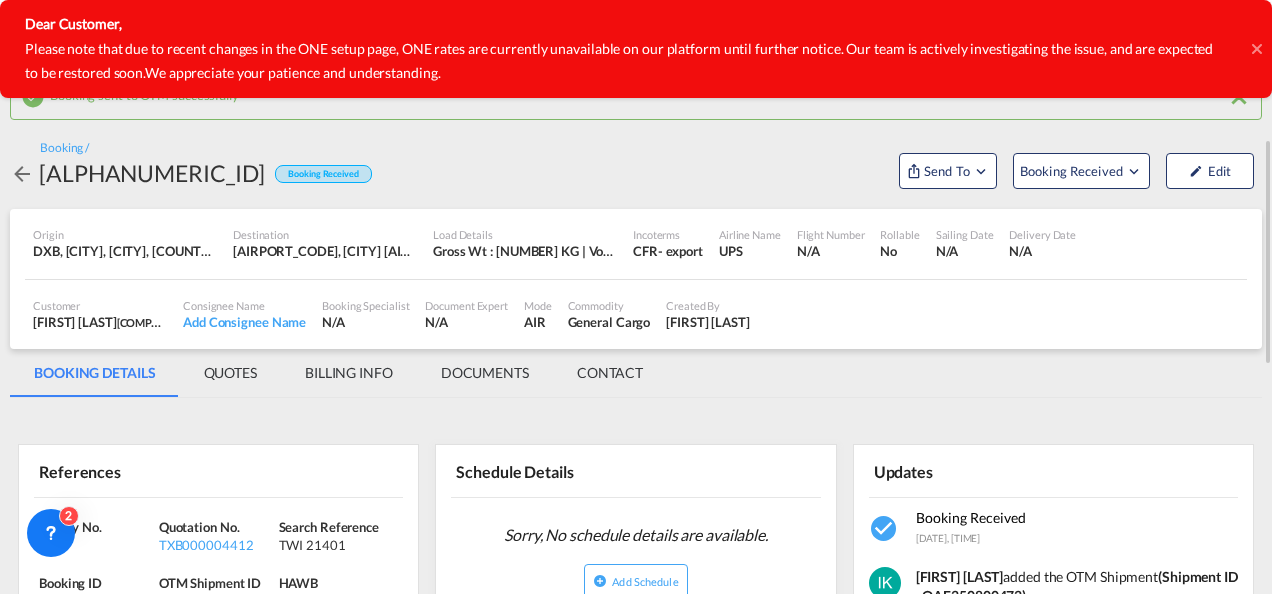 scroll, scrollTop: 100, scrollLeft: 0, axis: vertical 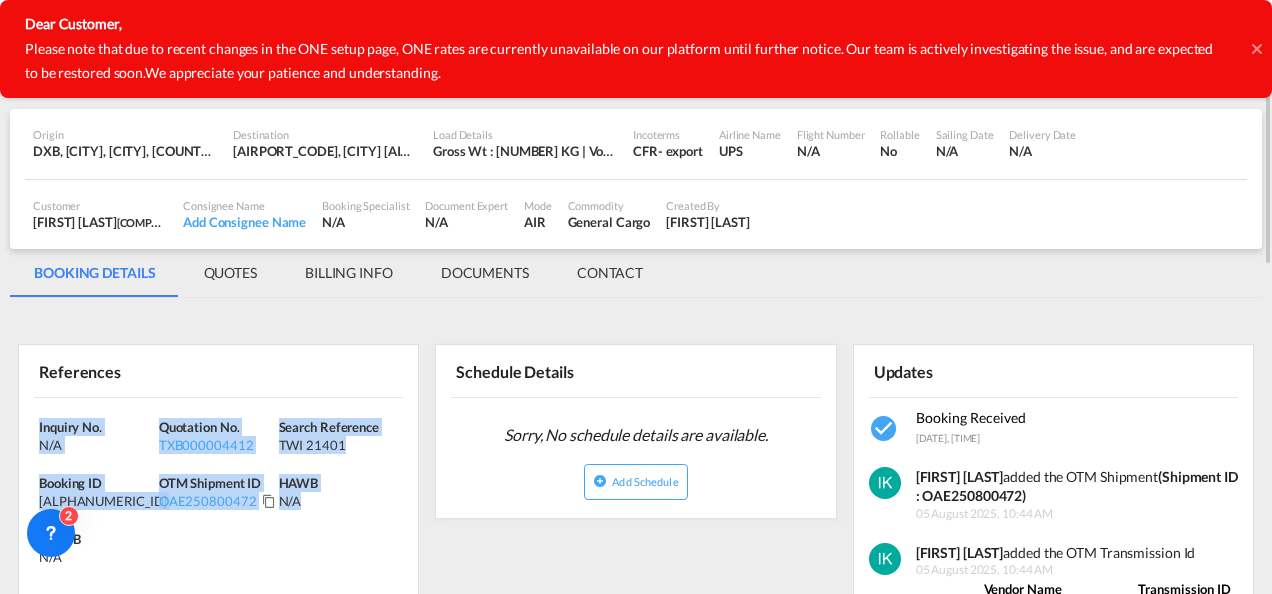 drag, startPoint x: 321, startPoint y: 523, endPoint x: 31, endPoint y: 415, distance: 309.45758 